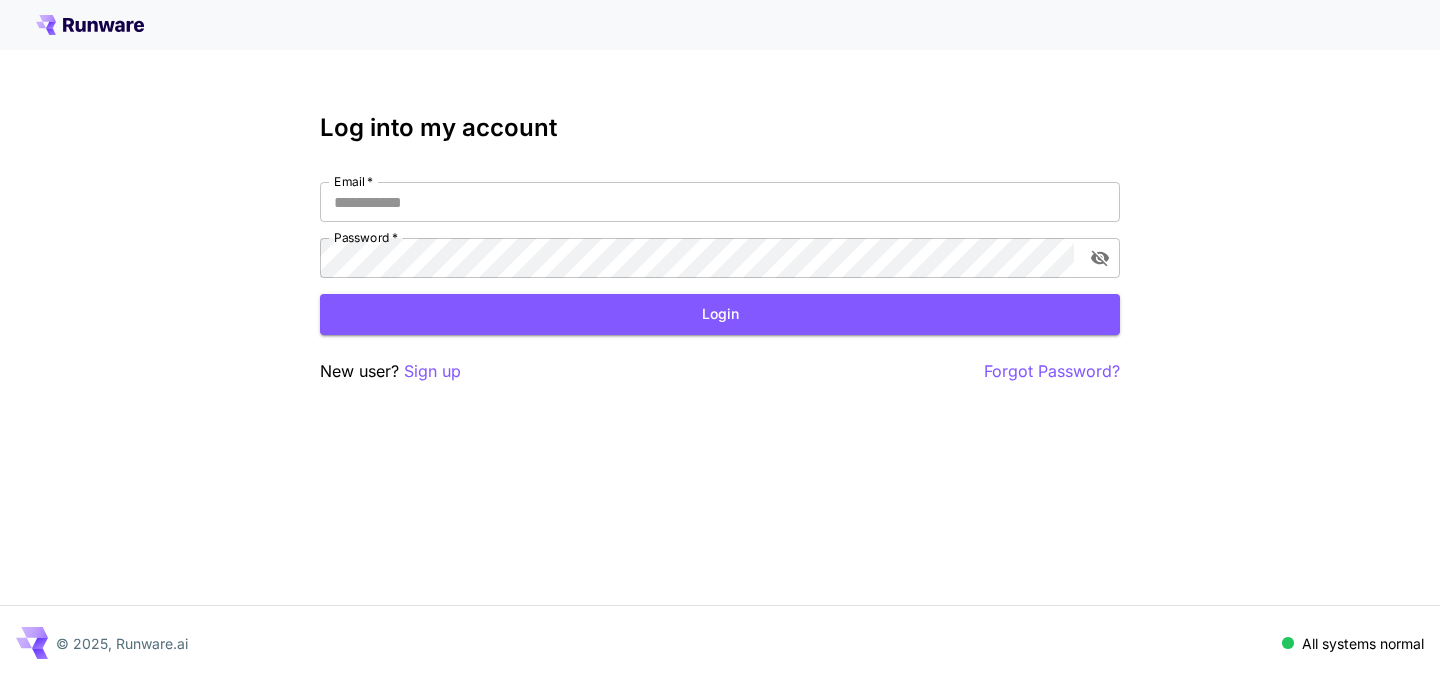 scroll, scrollTop: 0, scrollLeft: 0, axis: both 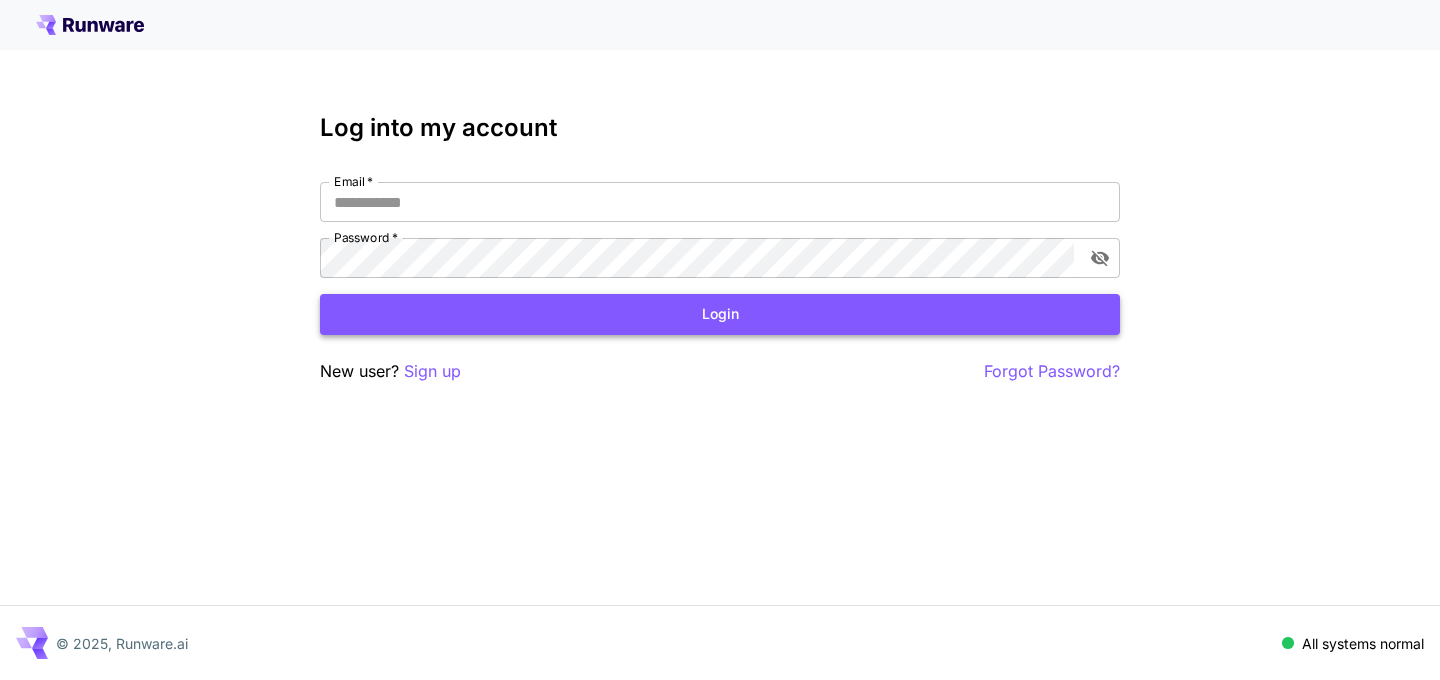 type on "**********" 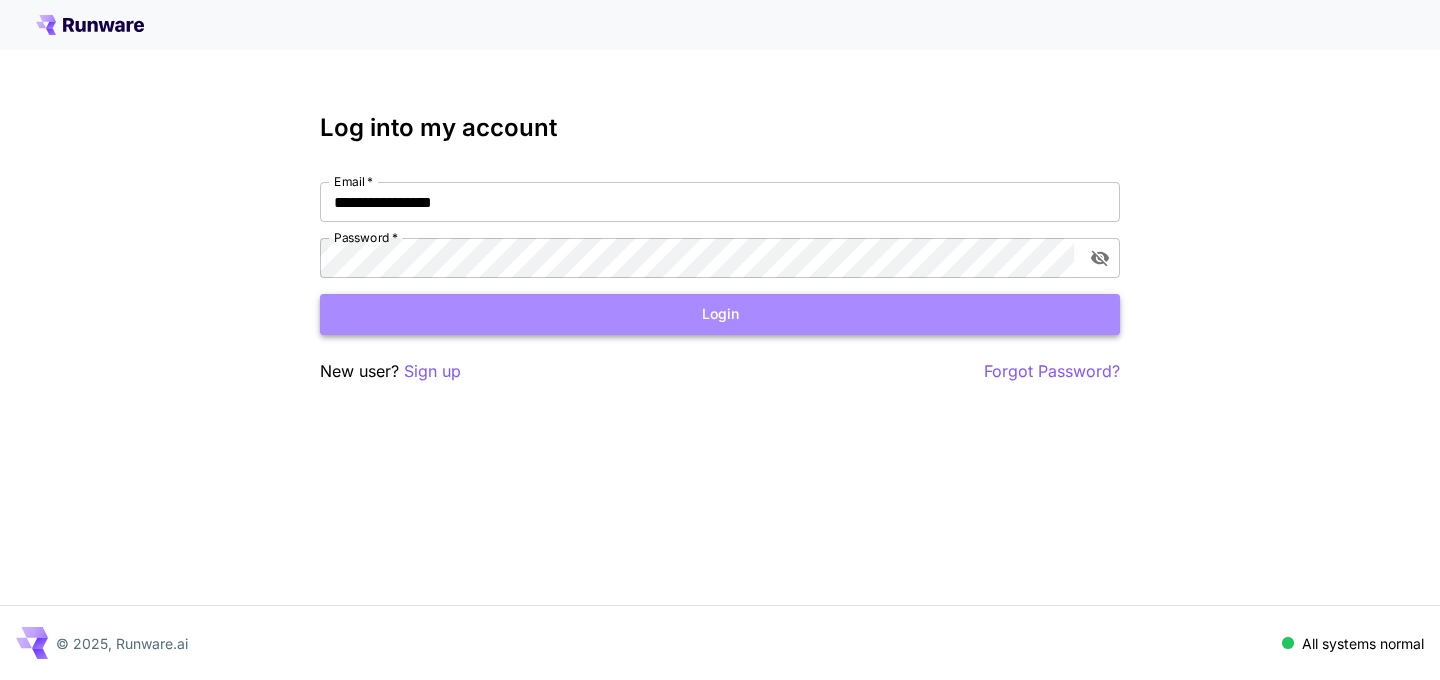 click on "Login" at bounding box center (720, 314) 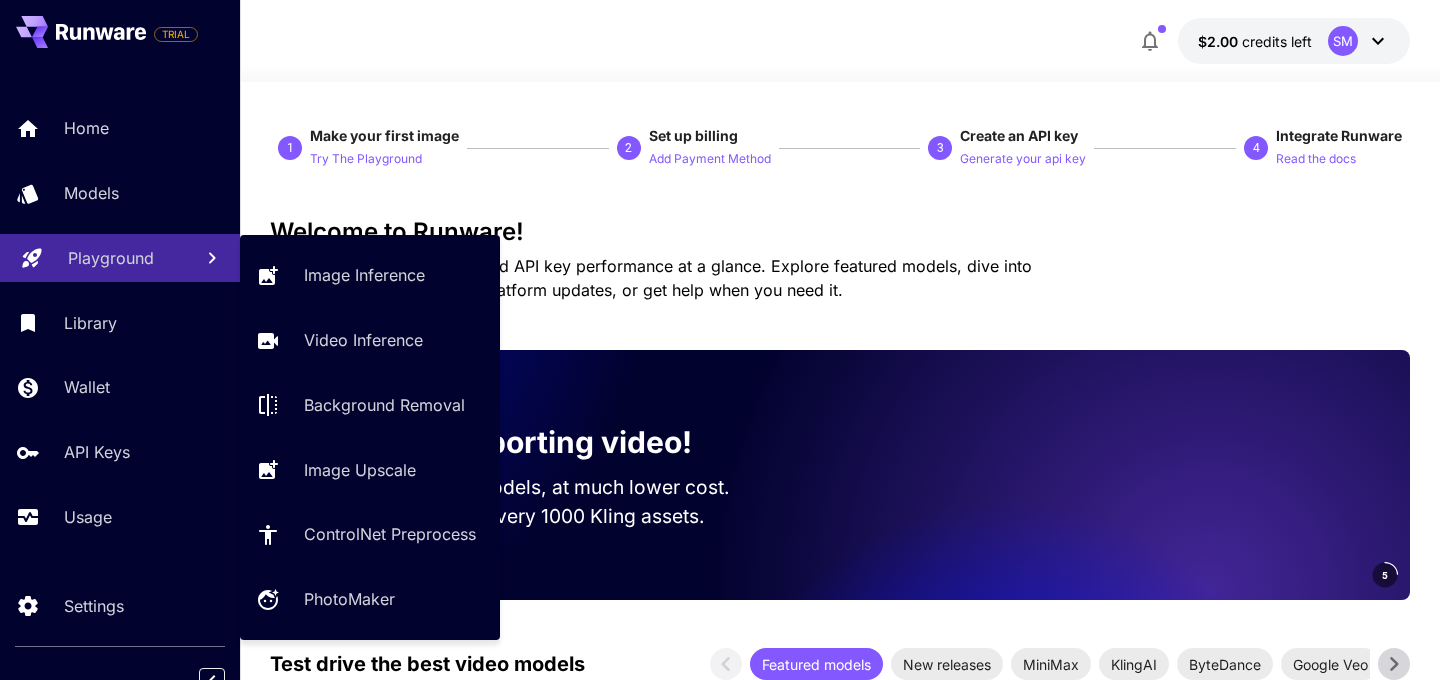 click on "Playground" at bounding box center (120, 258) 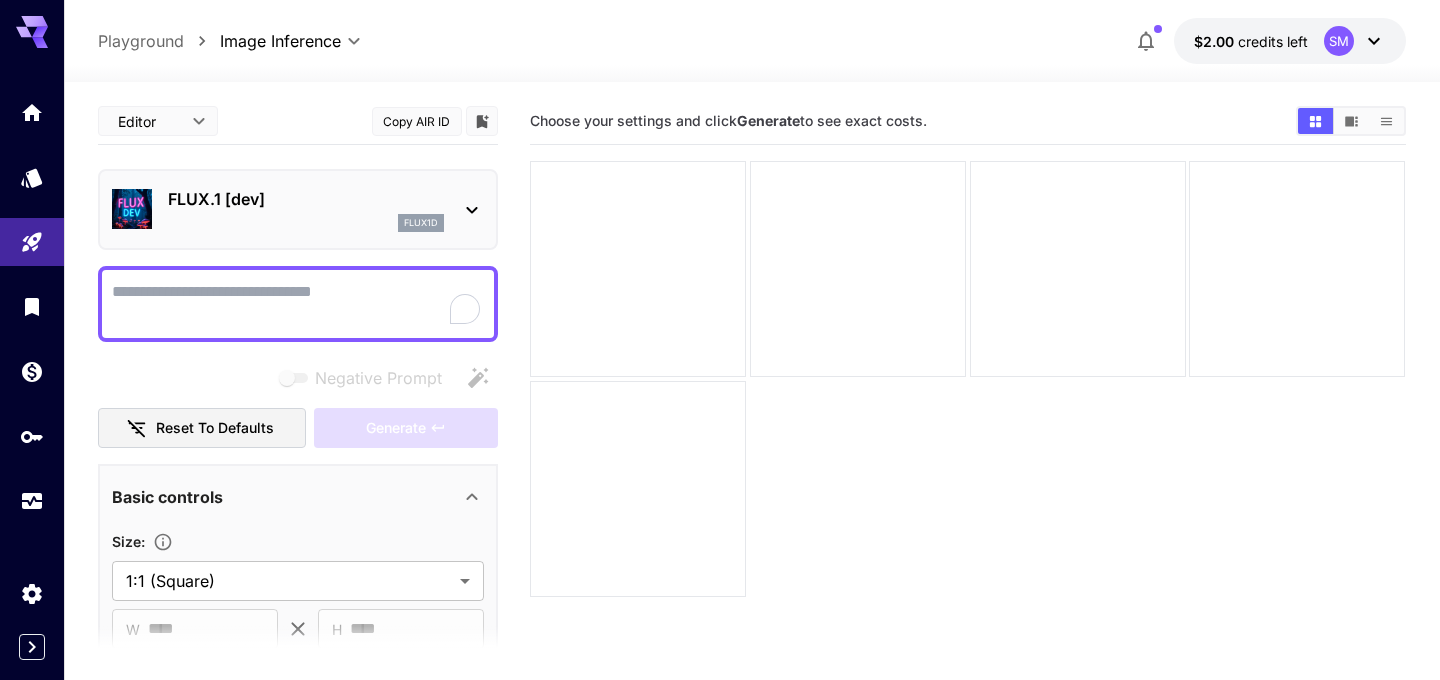 click 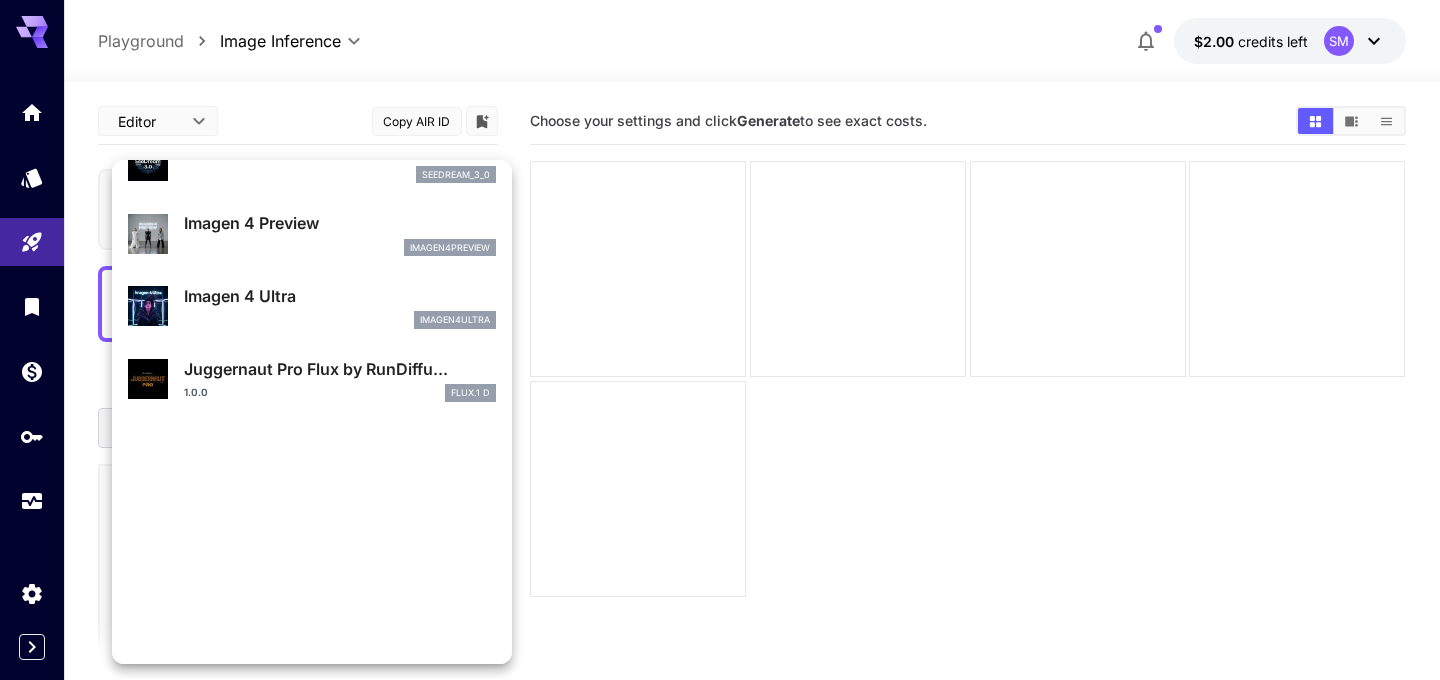 scroll, scrollTop: 0, scrollLeft: 0, axis: both 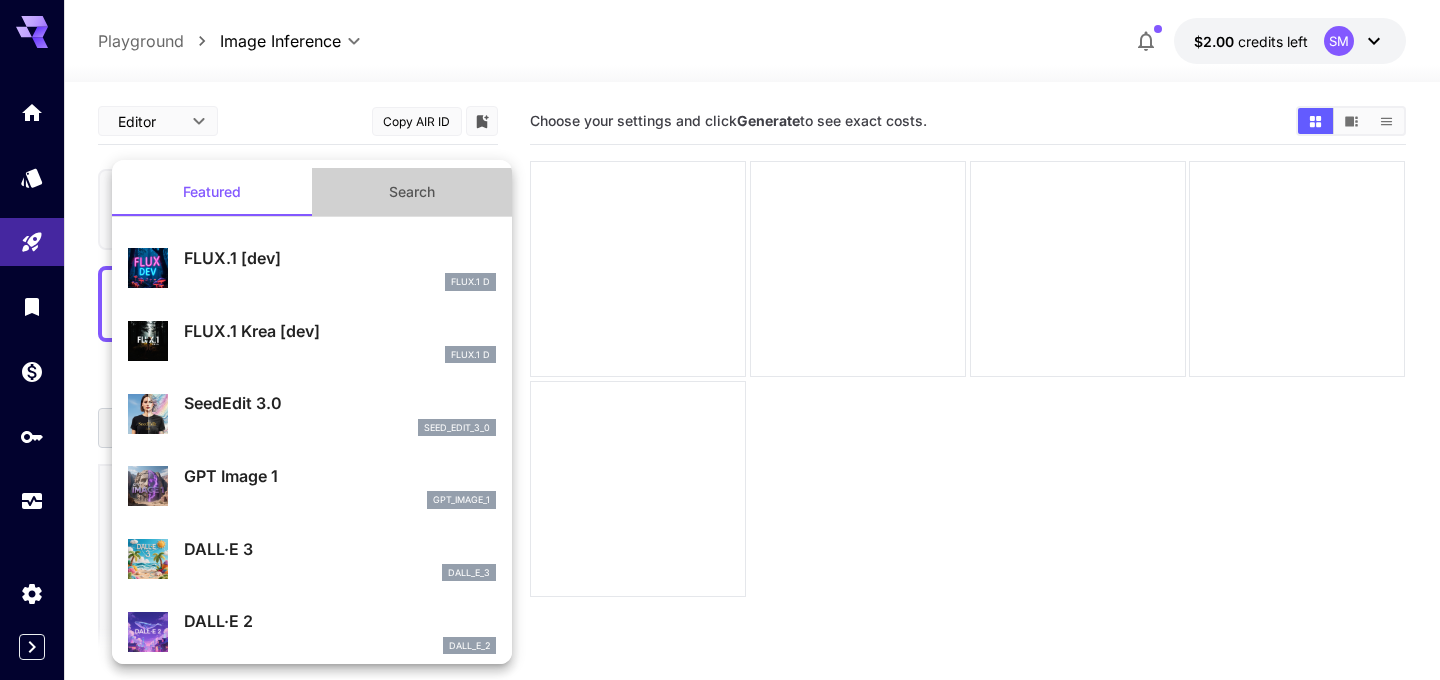 click on "Search" at bounding box center (412, 192) 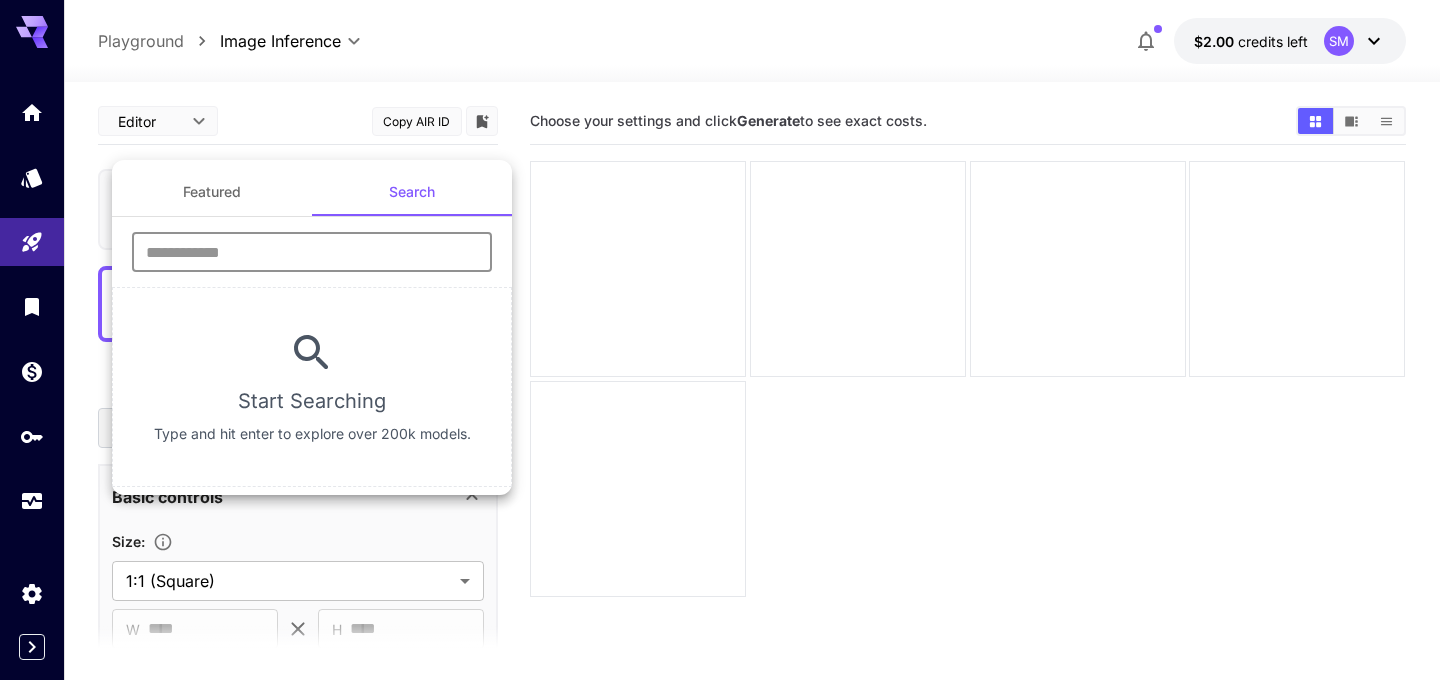click at bounding box center [312, 252] 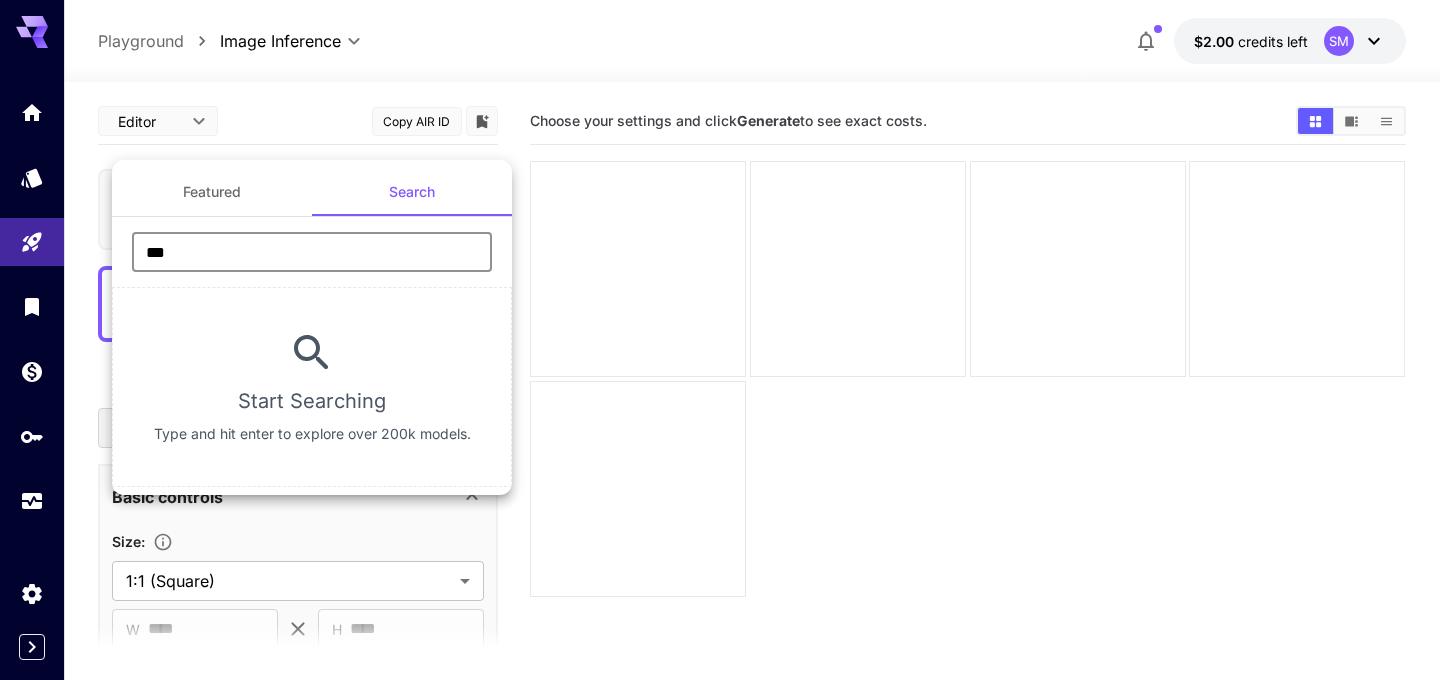 type on "***" 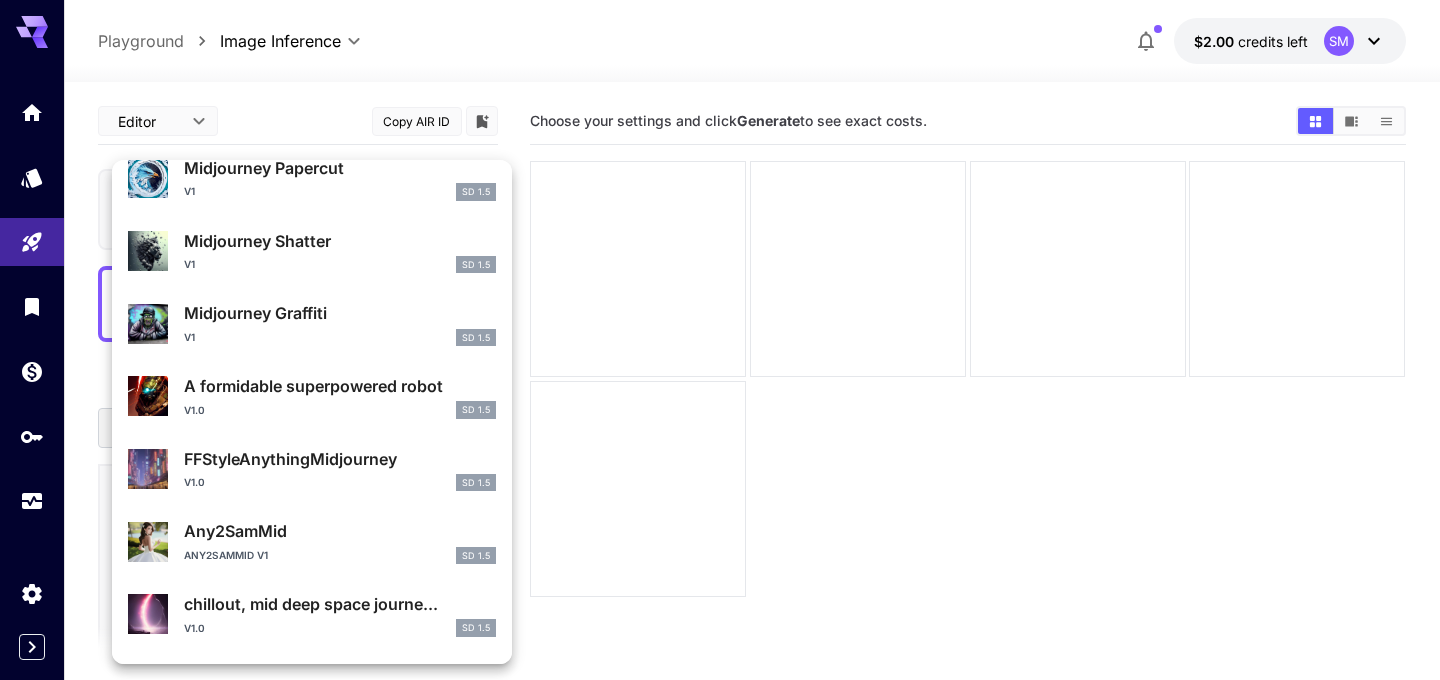 scroll, scrollTop: 0, scrollLeft: 0, axis: both 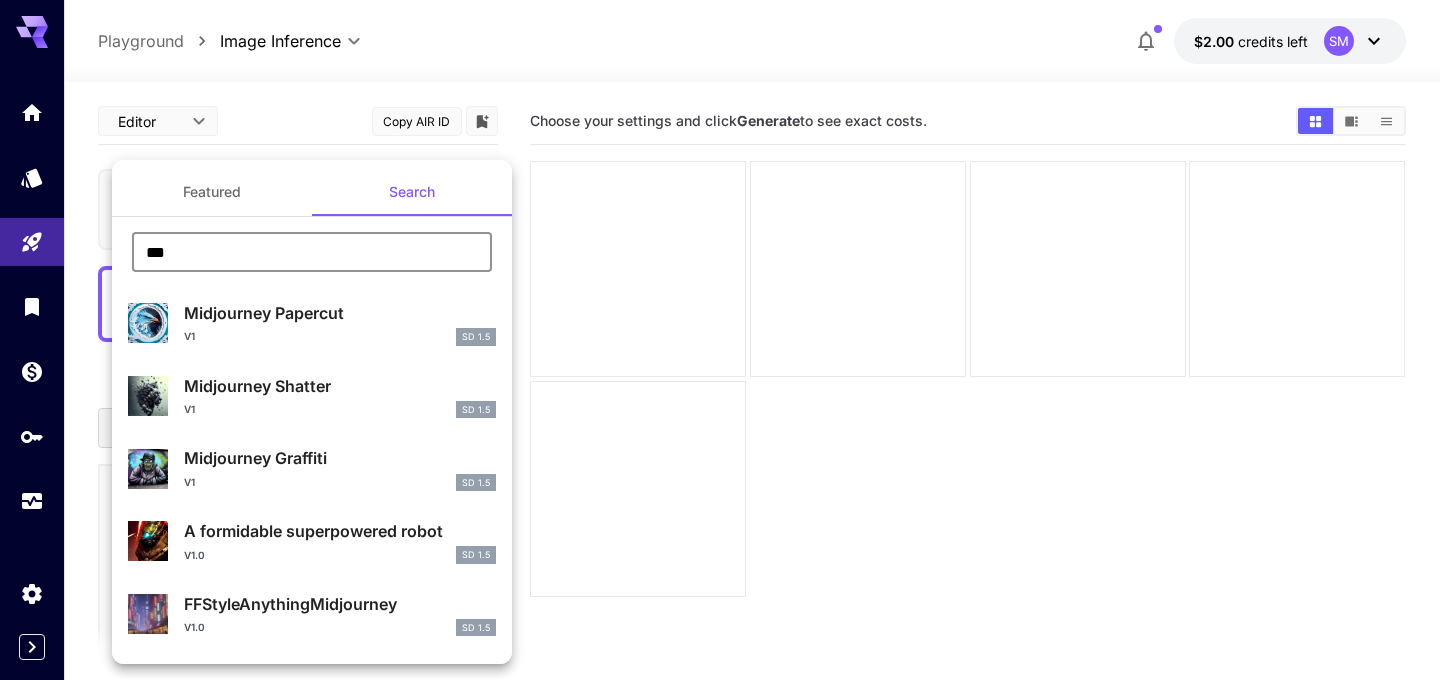 click at bounding box center (720, 340) 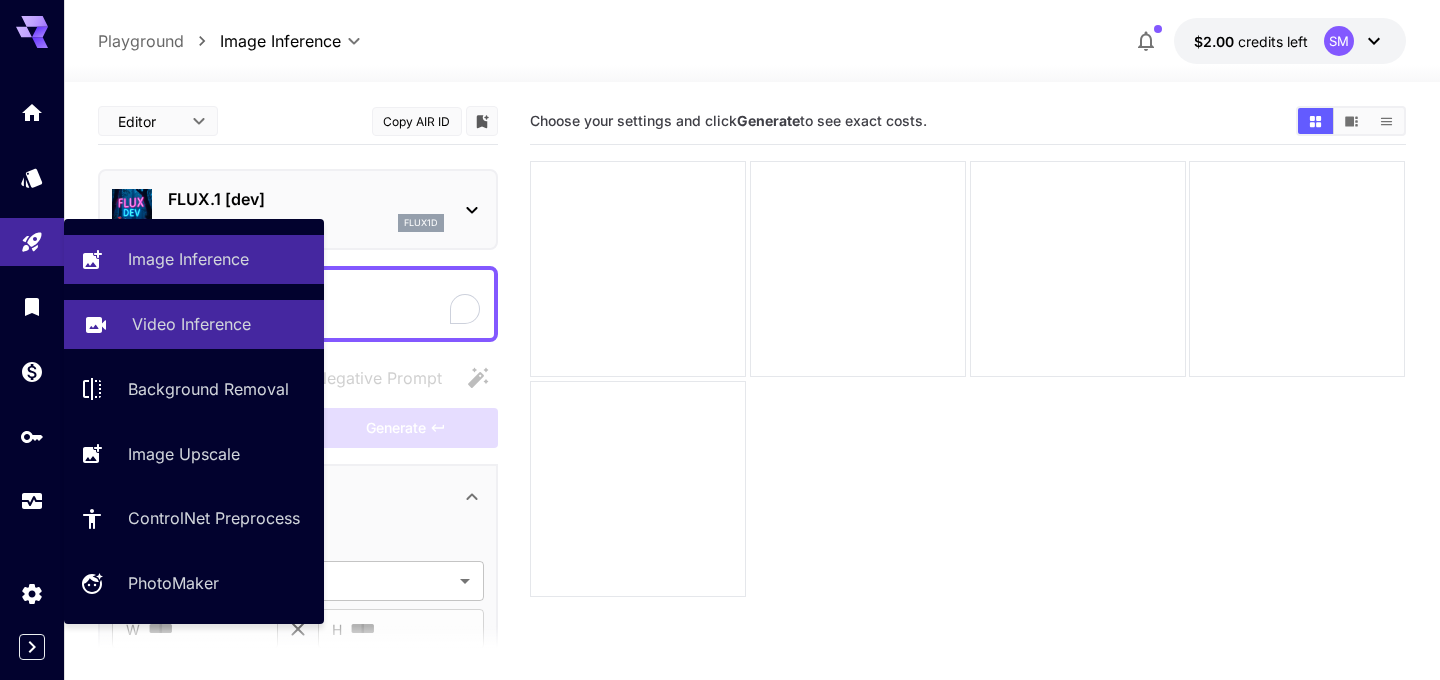 click on "Video Inference" at bounding box center (191, 324) 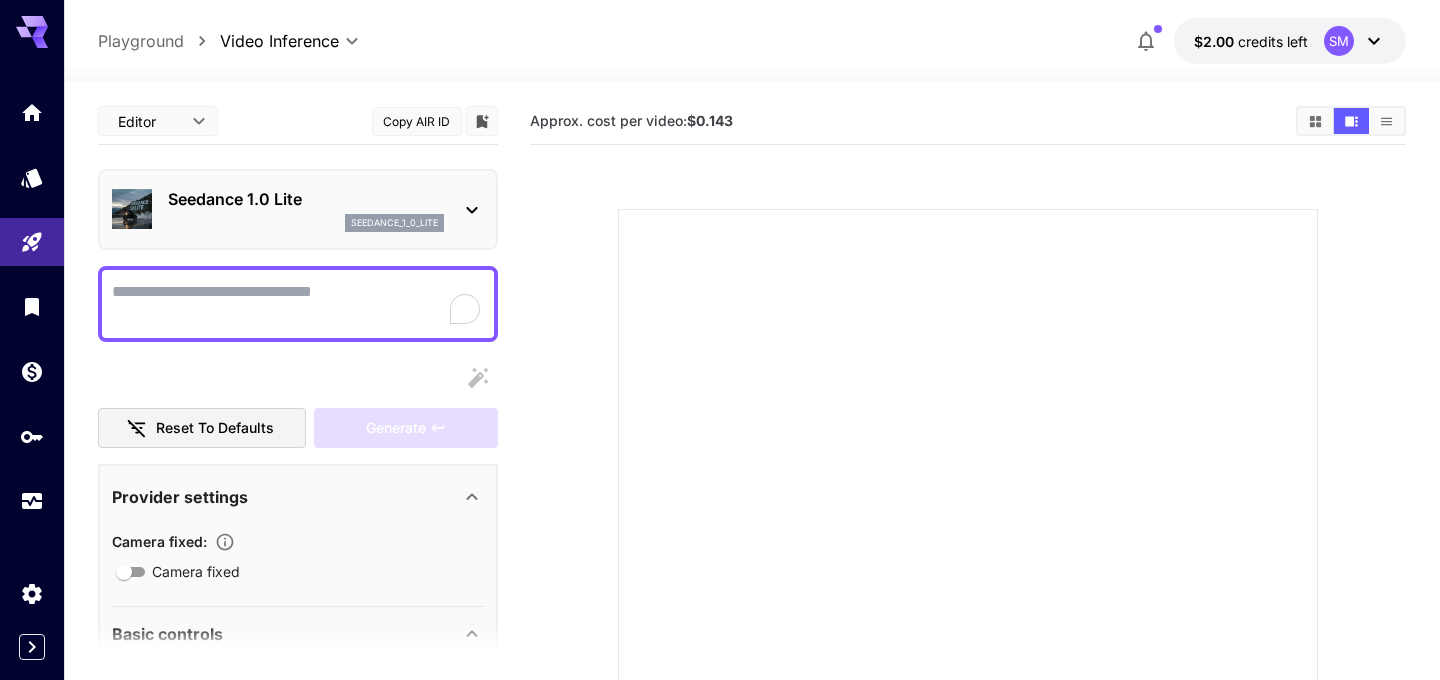 click on "Seedance 1.0 Lite" at bounding box center (306, 199) 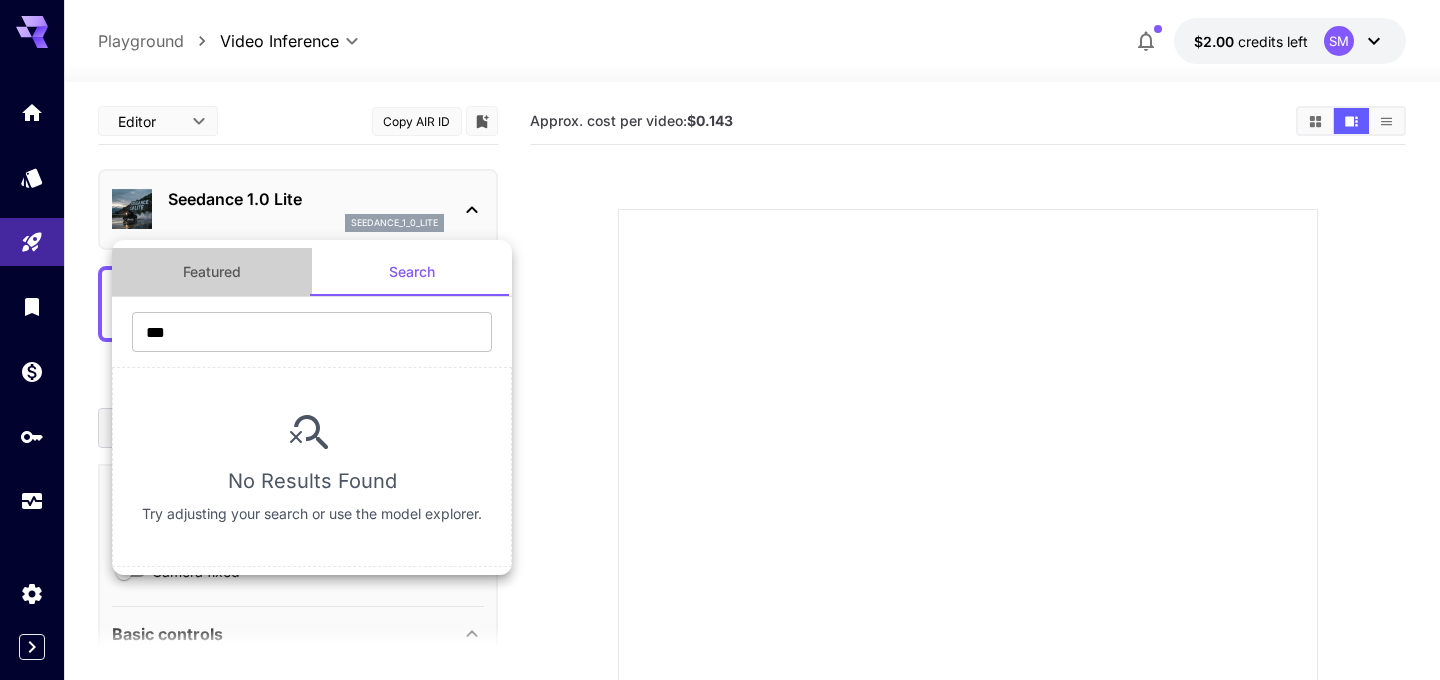 click on "Featured" at bounding box center [212, 272] 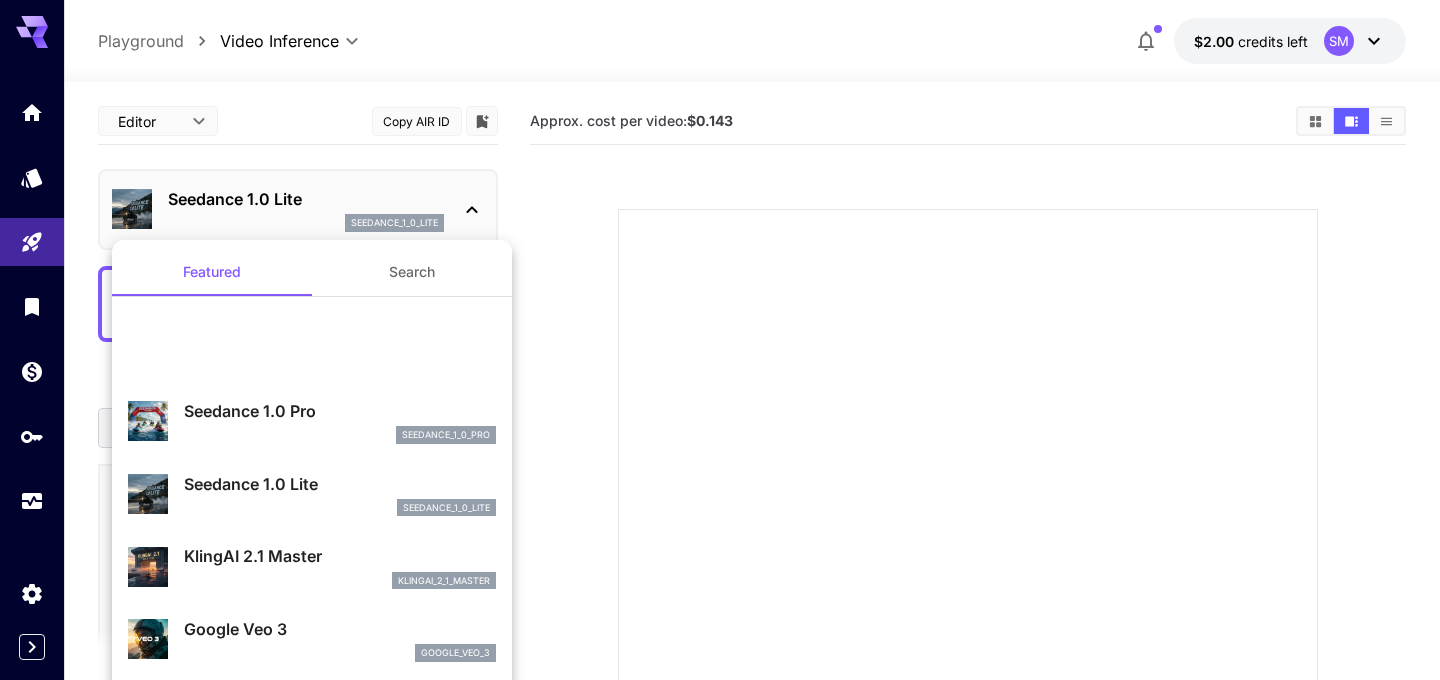 scroll, scrollTop: 161, scrollLeft: 0, axis: vertical 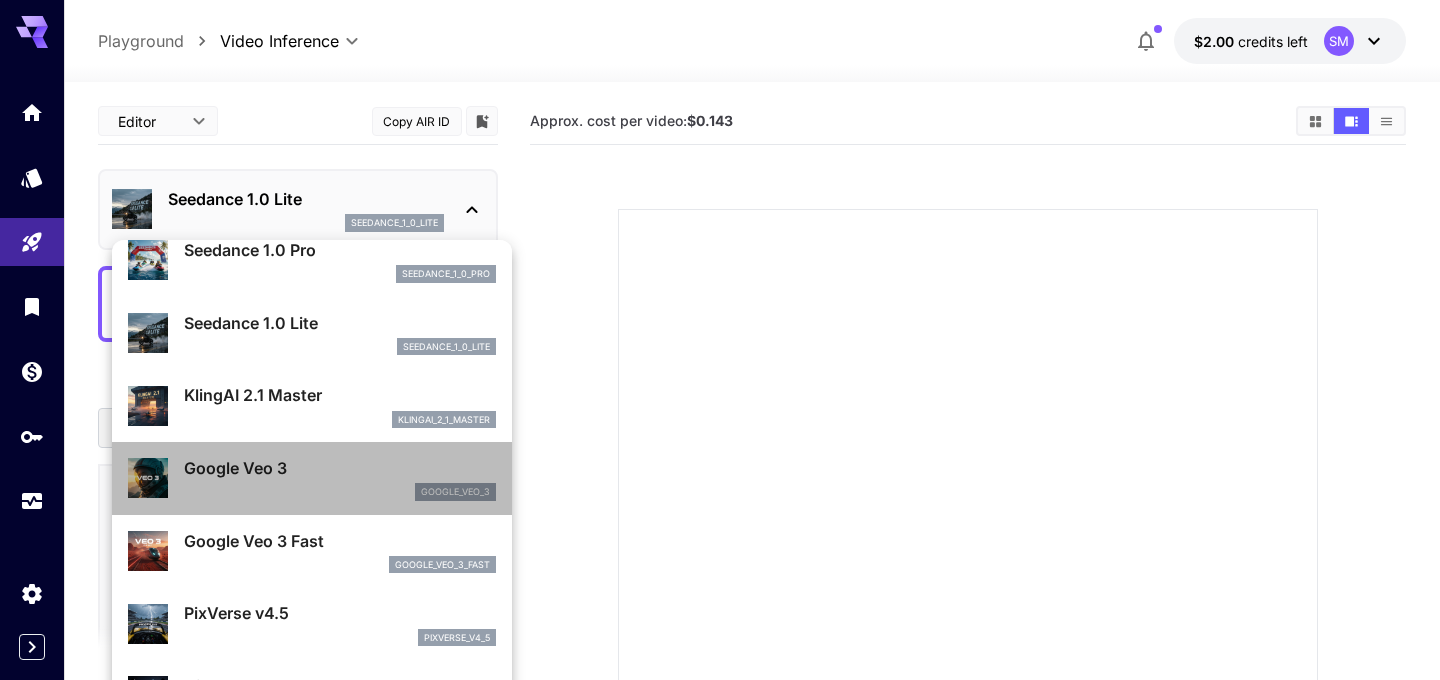 click on "Google Veo 3 google_veo_3" at bounding box center [312, 478] 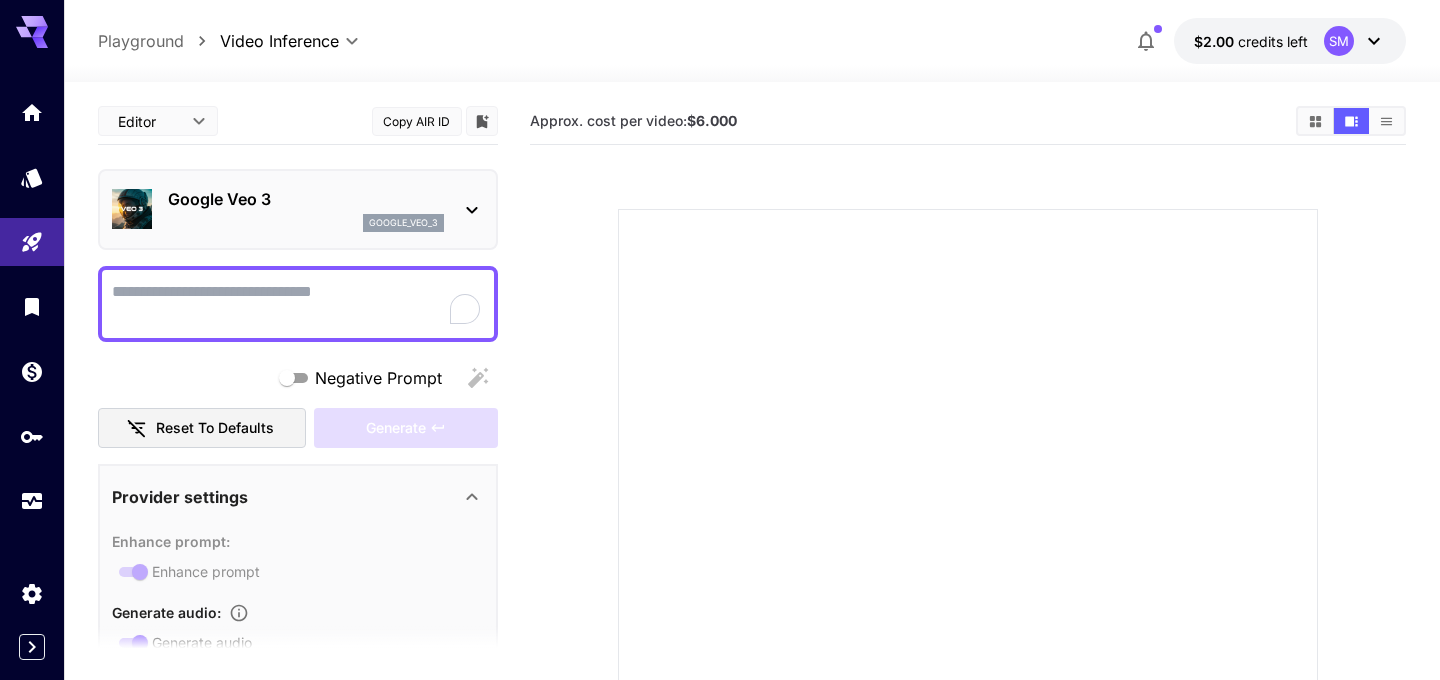 click on "Google Veo 3 google_veo_3" at bounding box center [298, 209] 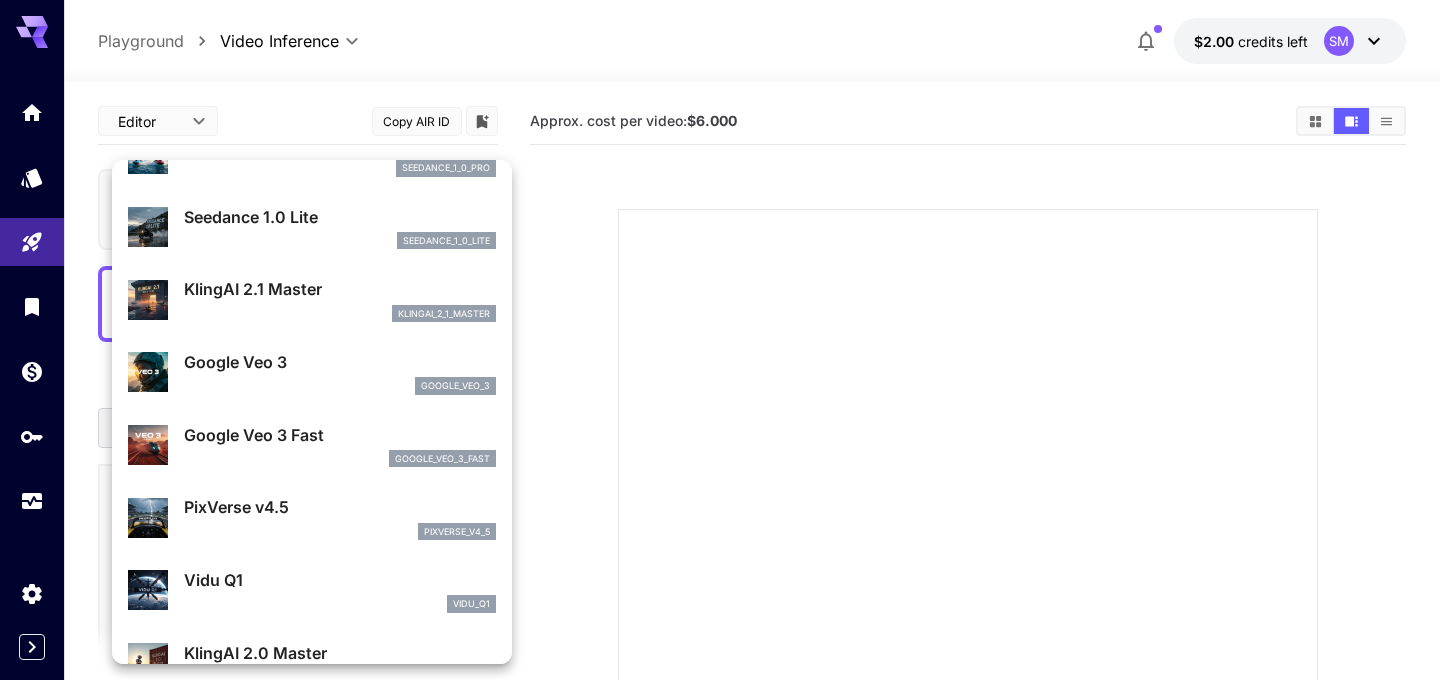 scroll, scrollTop: 249, scrollLeft: 0, axis: vertical 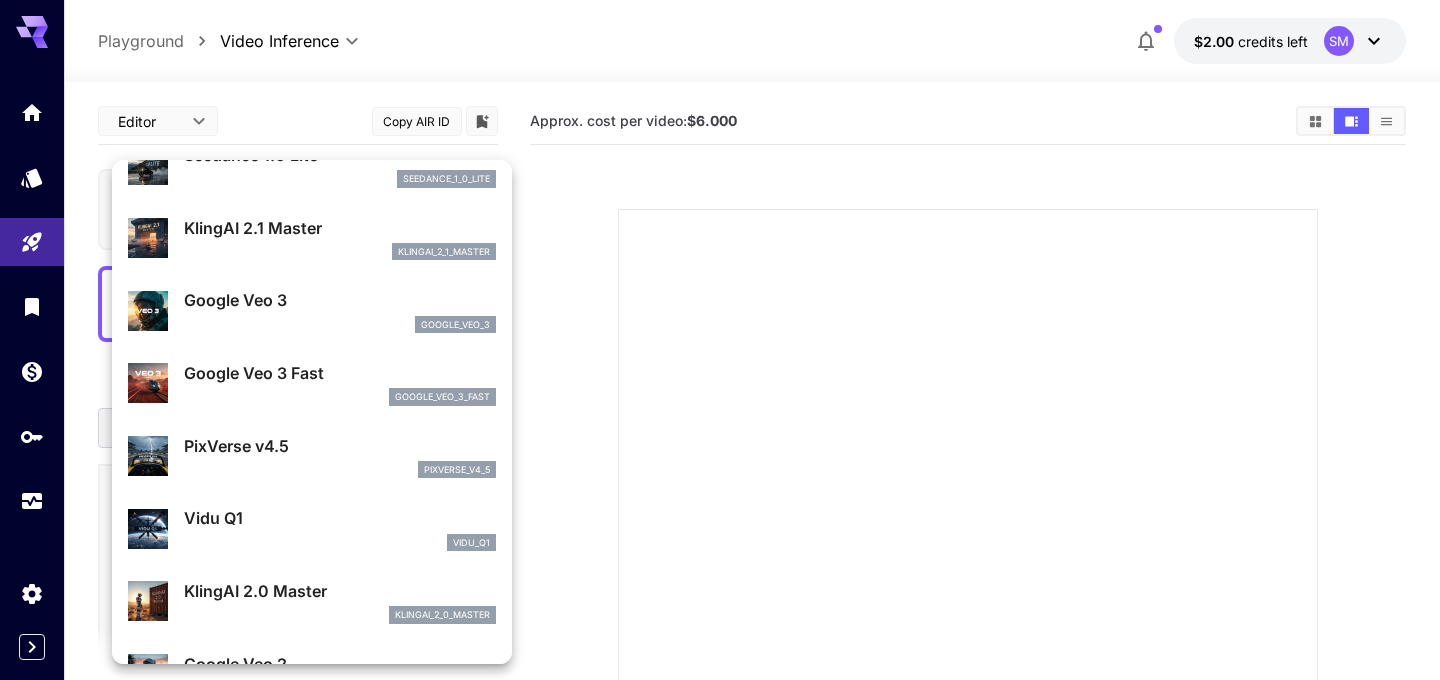 click on "KlingAI 2.1 Master" at bounding box center [340, 228] 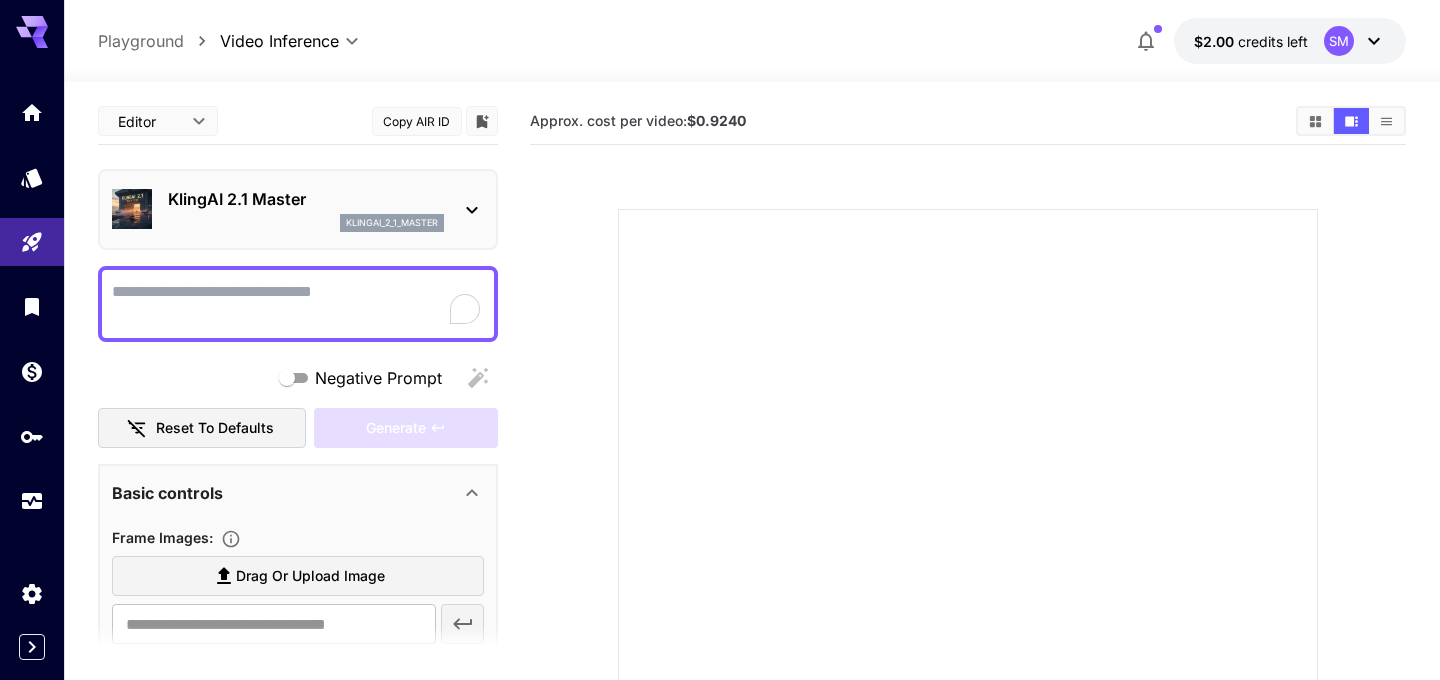 click on "KlingAI 2.1 Master klingai_2_1_master" at bounding box center [298, 209] 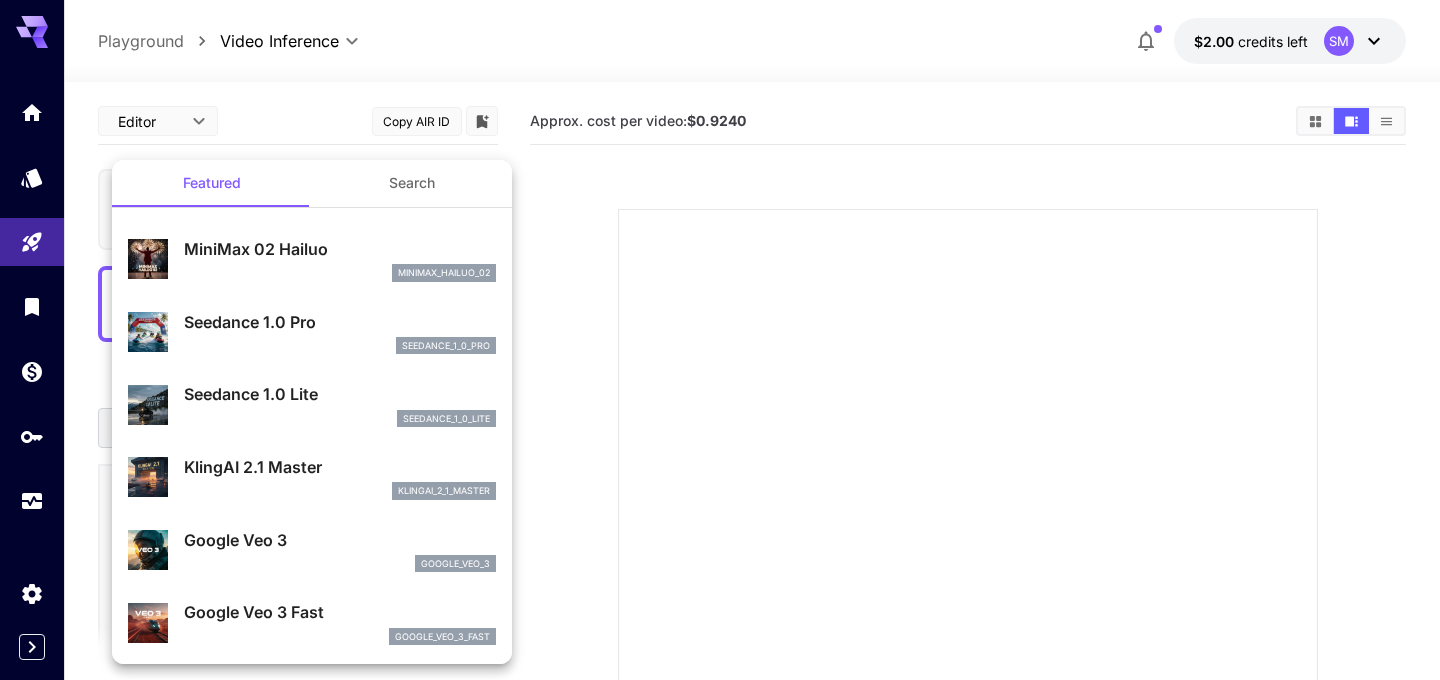 scroll, scrollTop: 0, scrollLeft: 0, axis: both 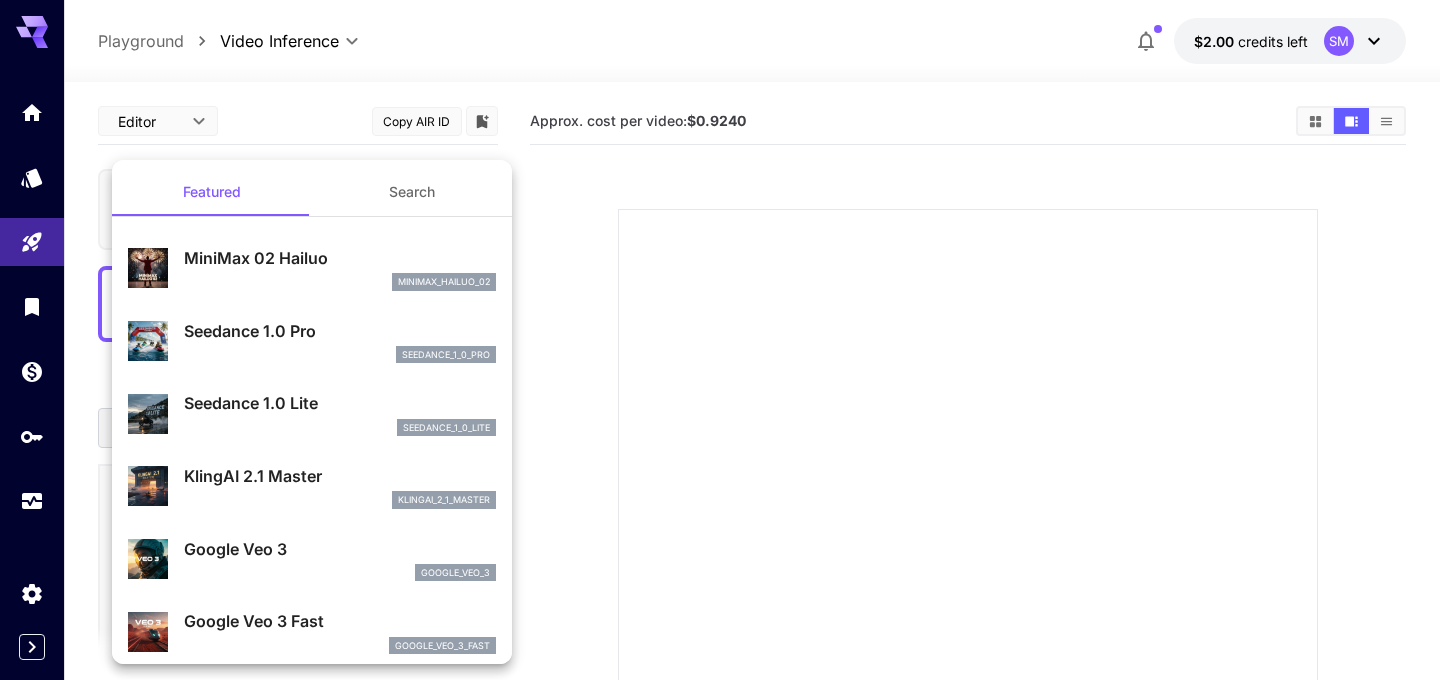 click on "Search" at bounding box center [412, 192] 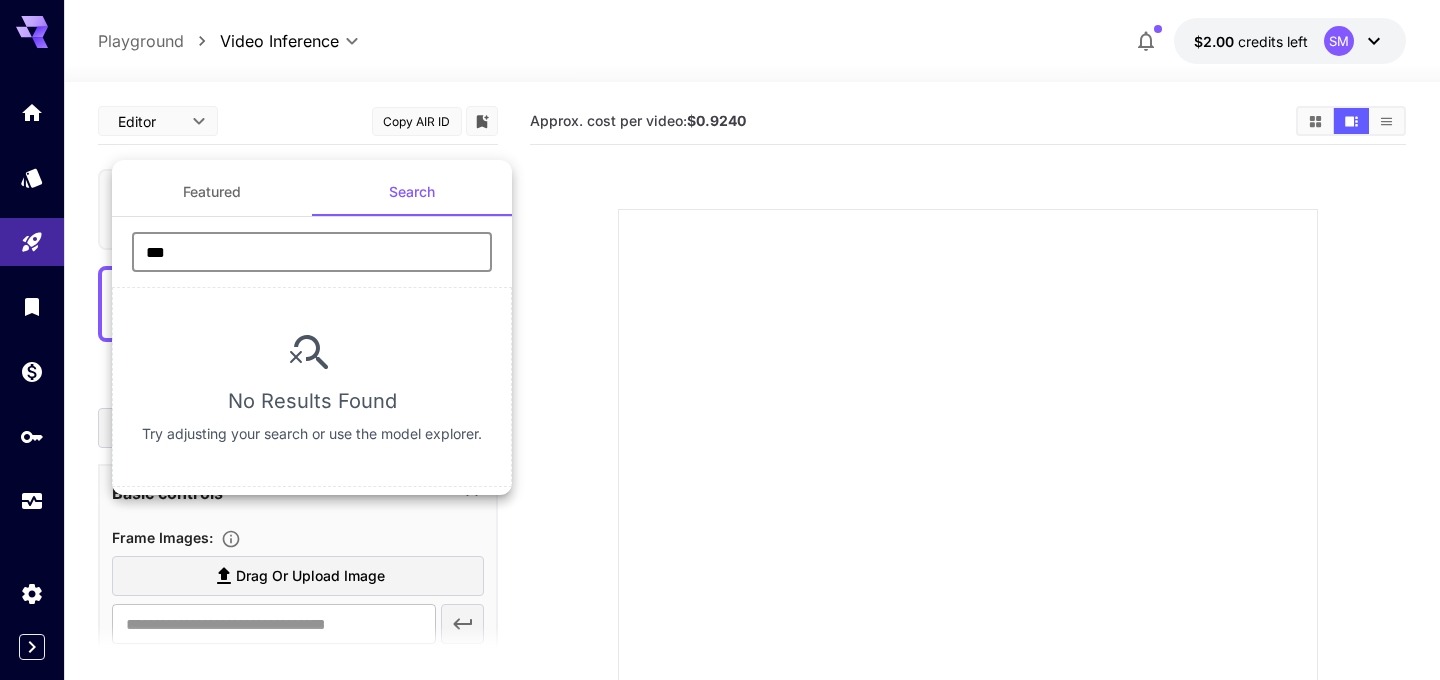 click on "***" at bounding box center [312, 252] 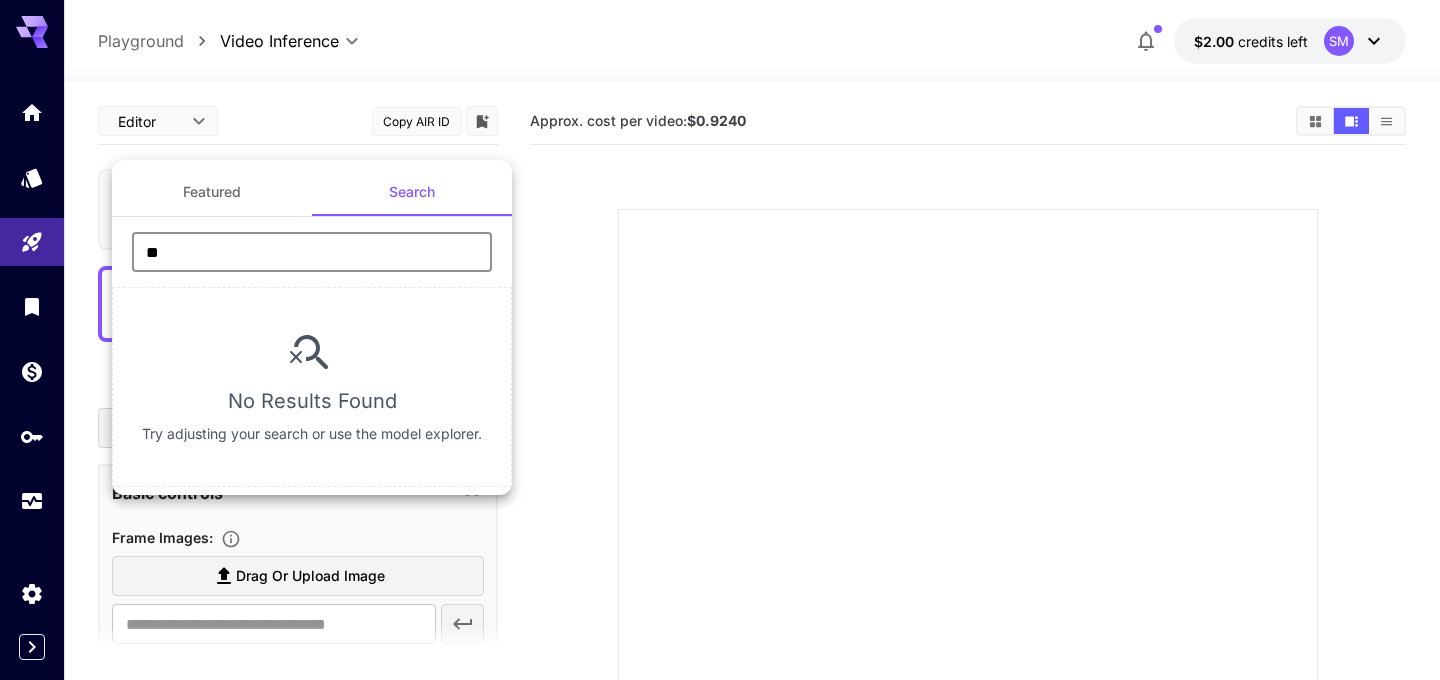 type on "*" 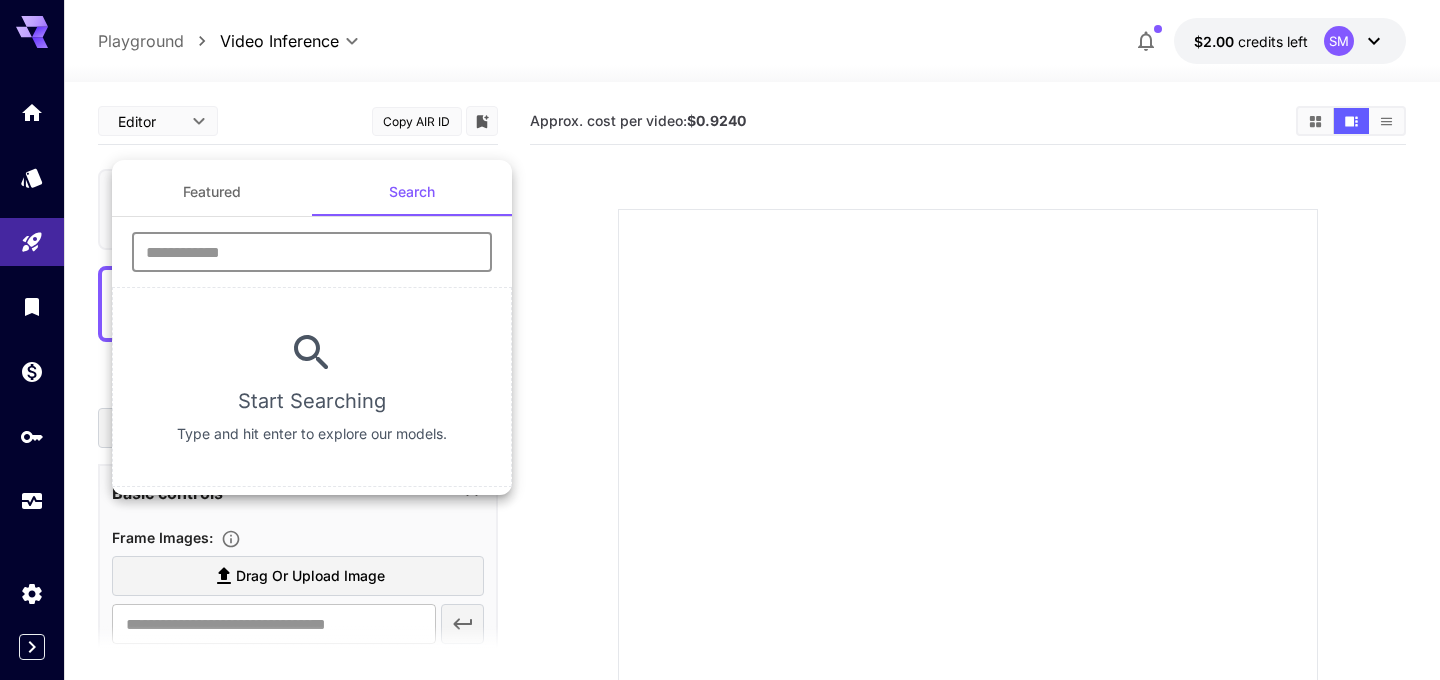 type 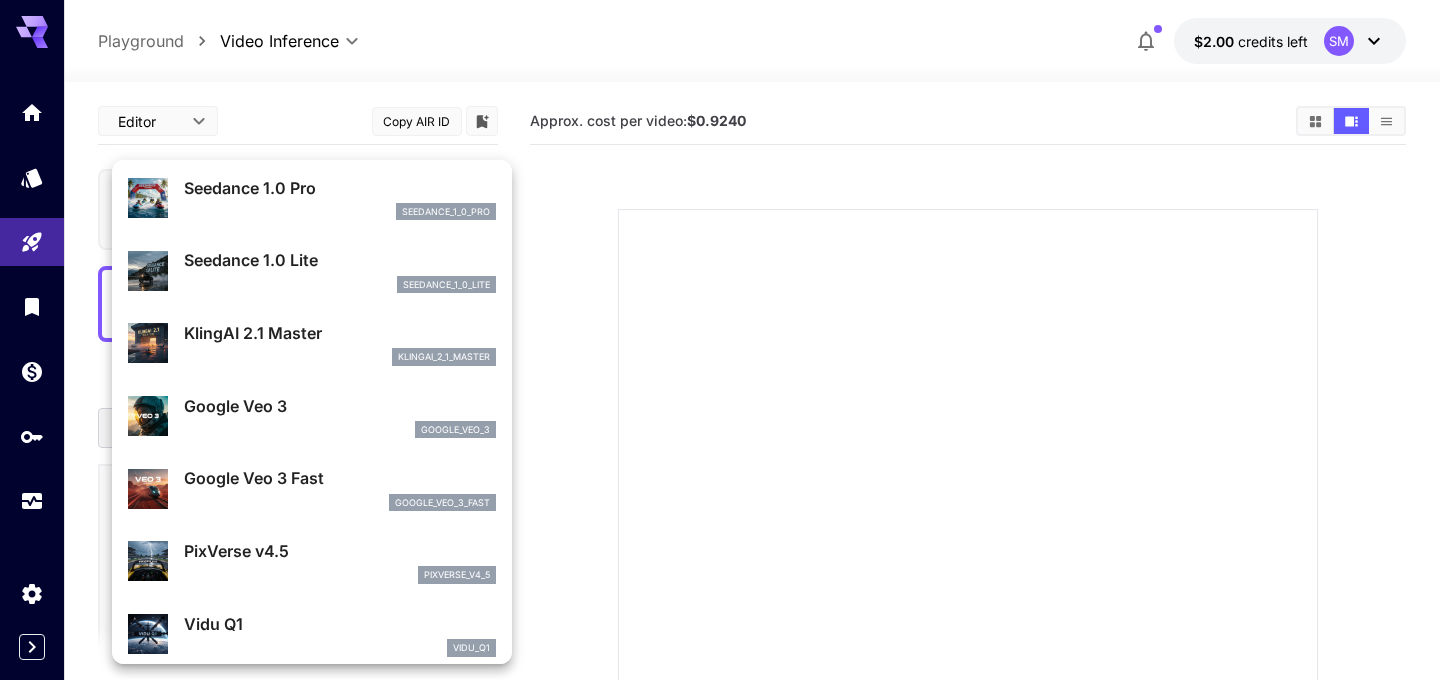 scroll, scrollTop: 144, scrollLeft: 0, axis: vertical 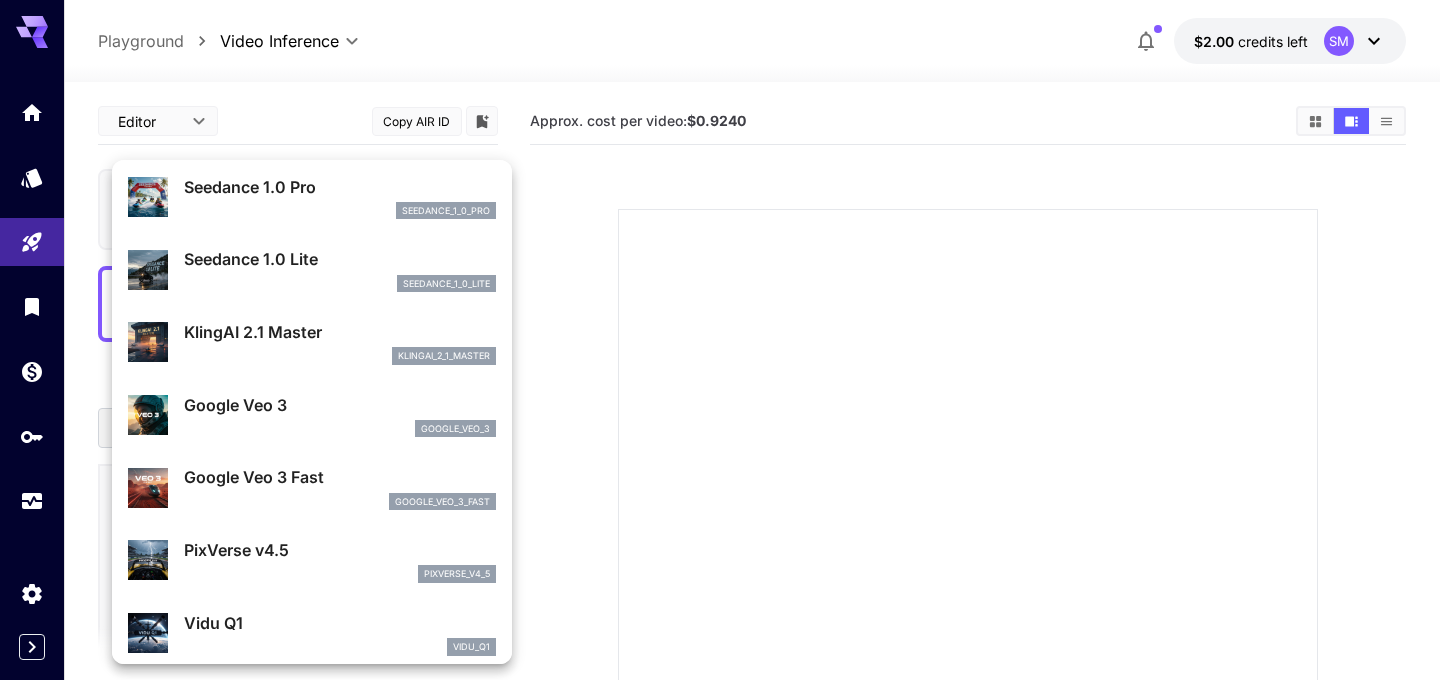 click on "Google Veo 3 Fast" at bounding box center [340, 477] 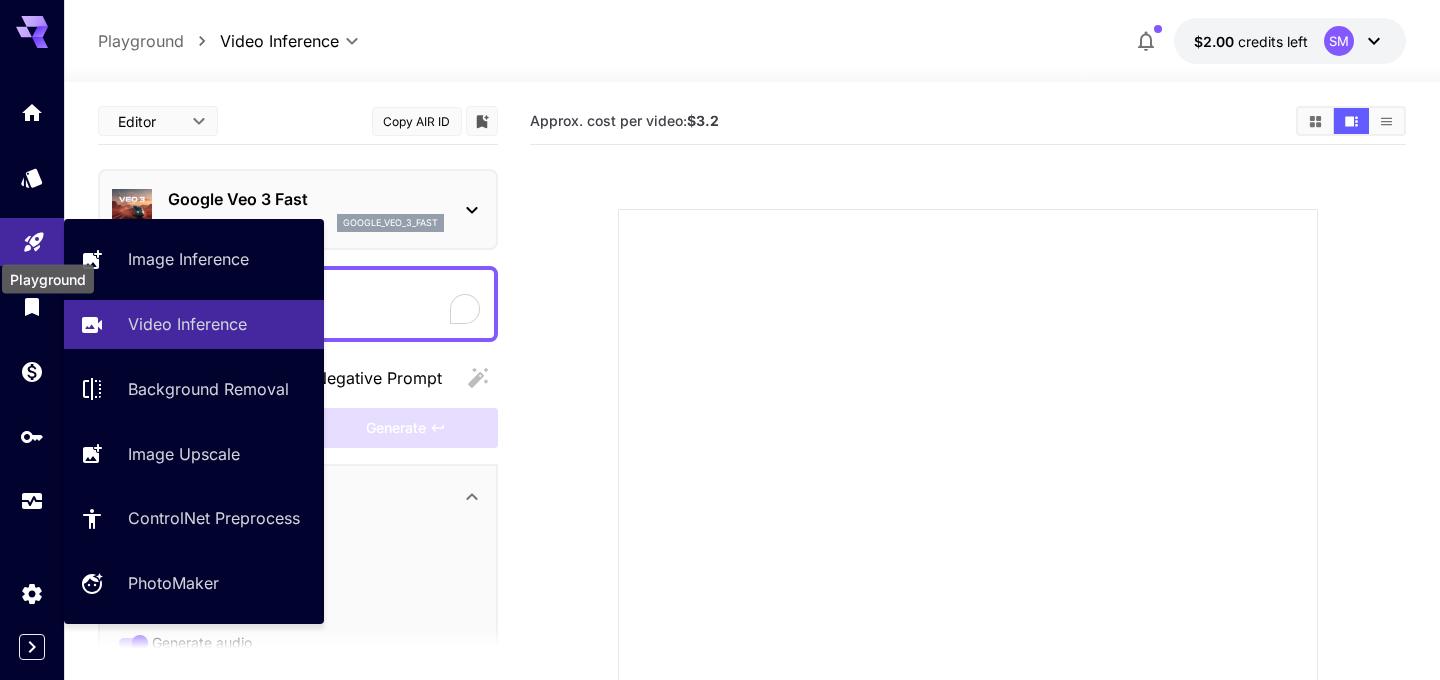 click 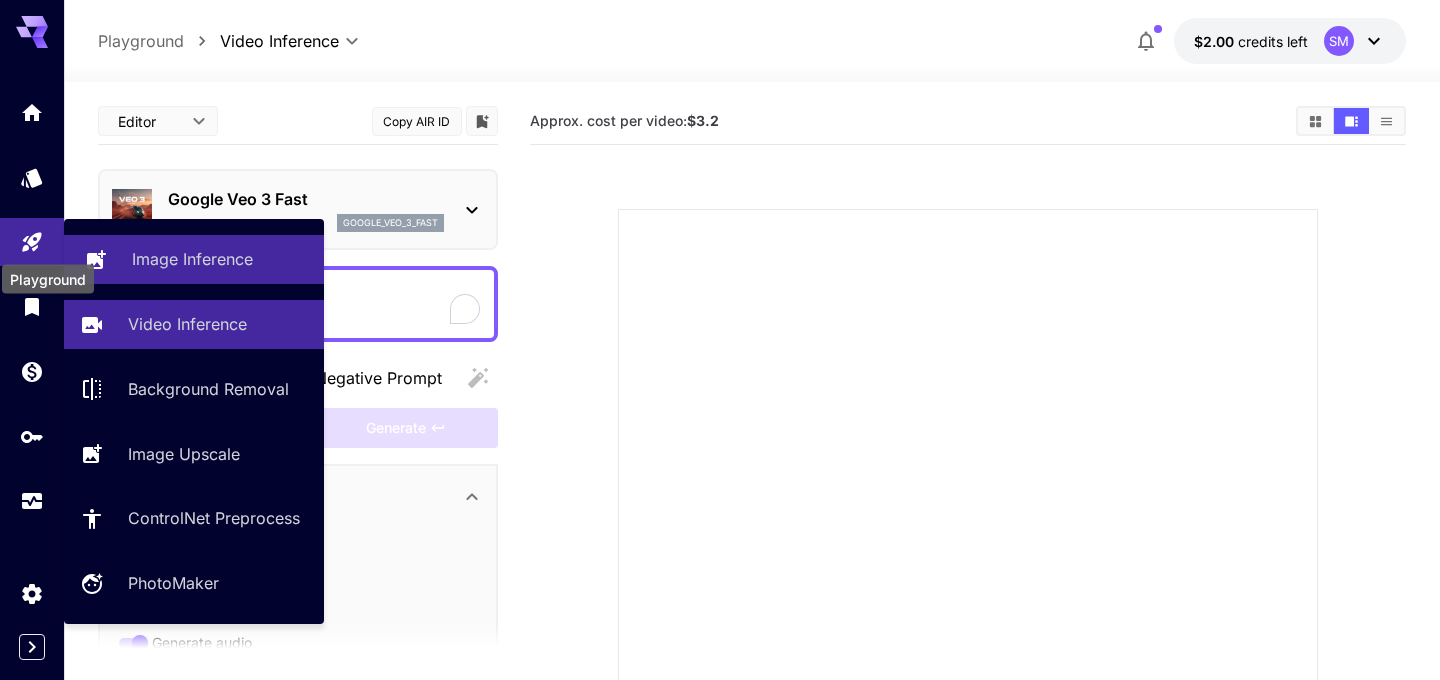 type on "**********" 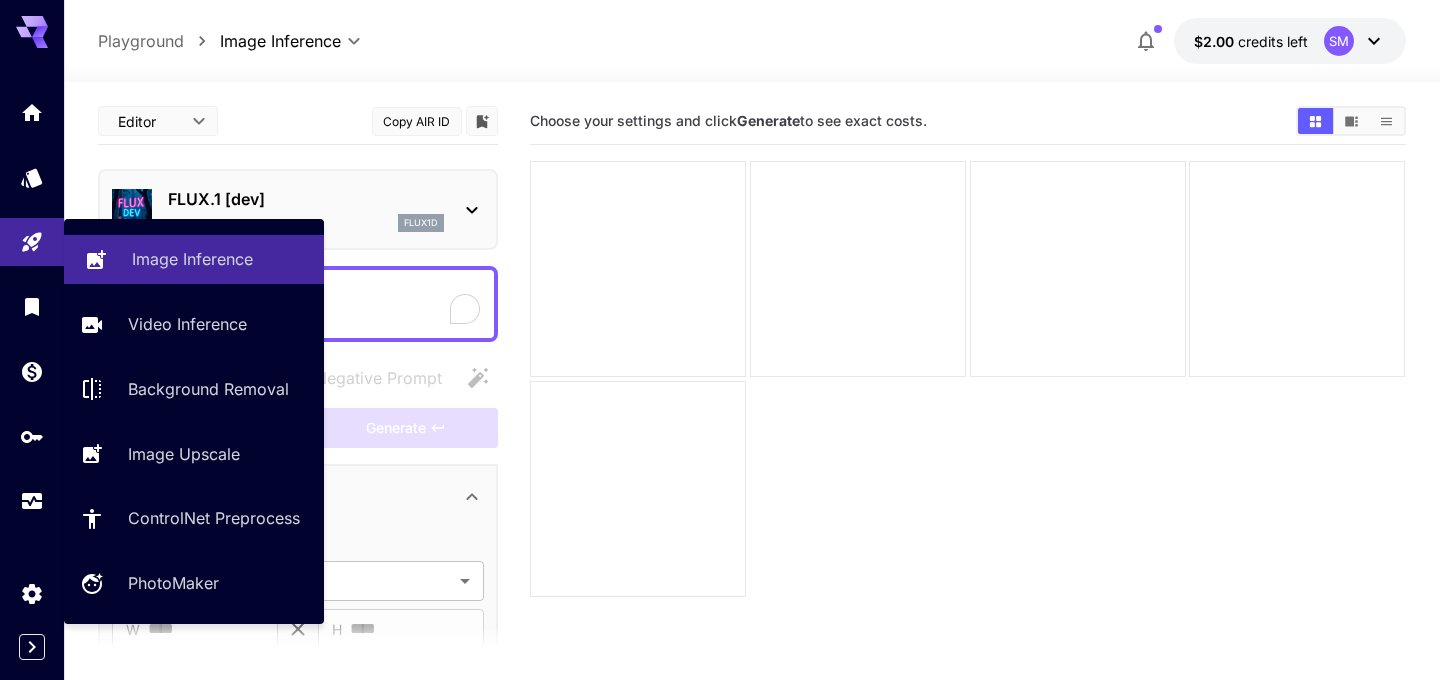 click on "Image Inference" at bounding box center (192, 259) 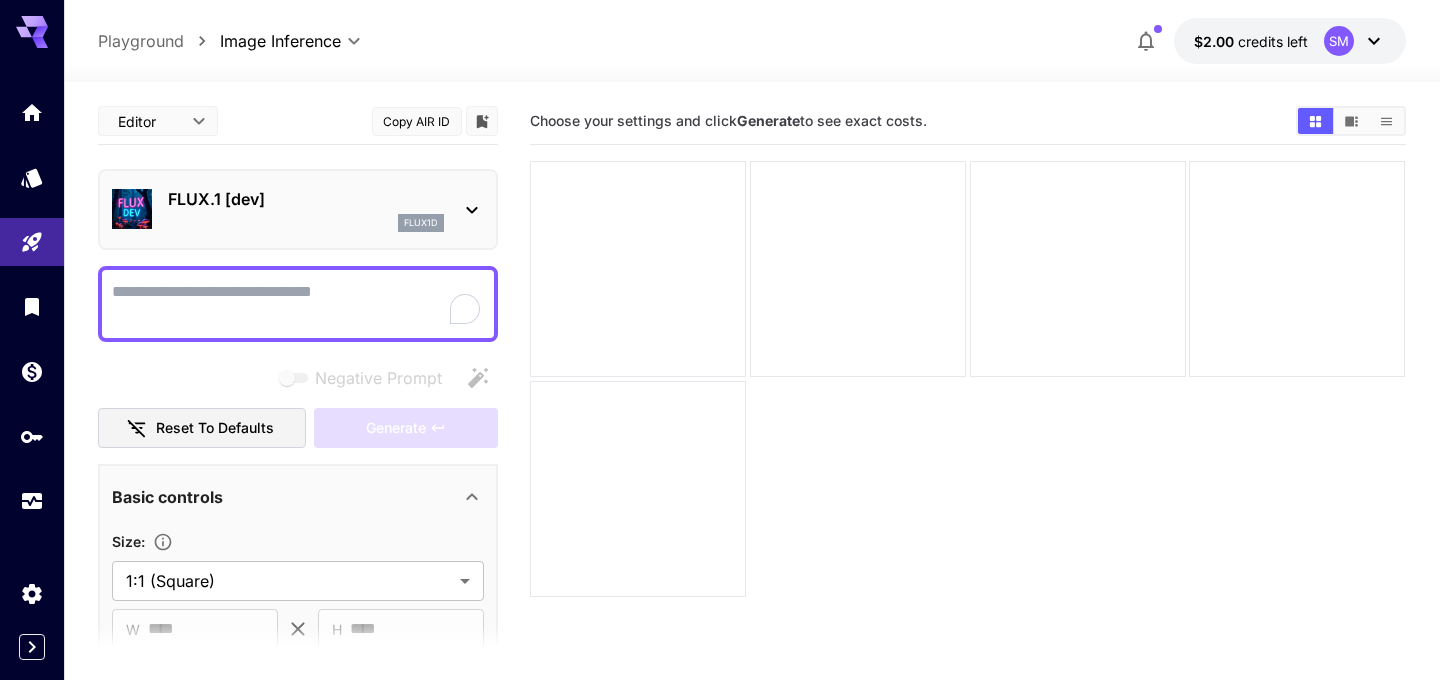 click on "flux1d" at bounding box center [306, 223] 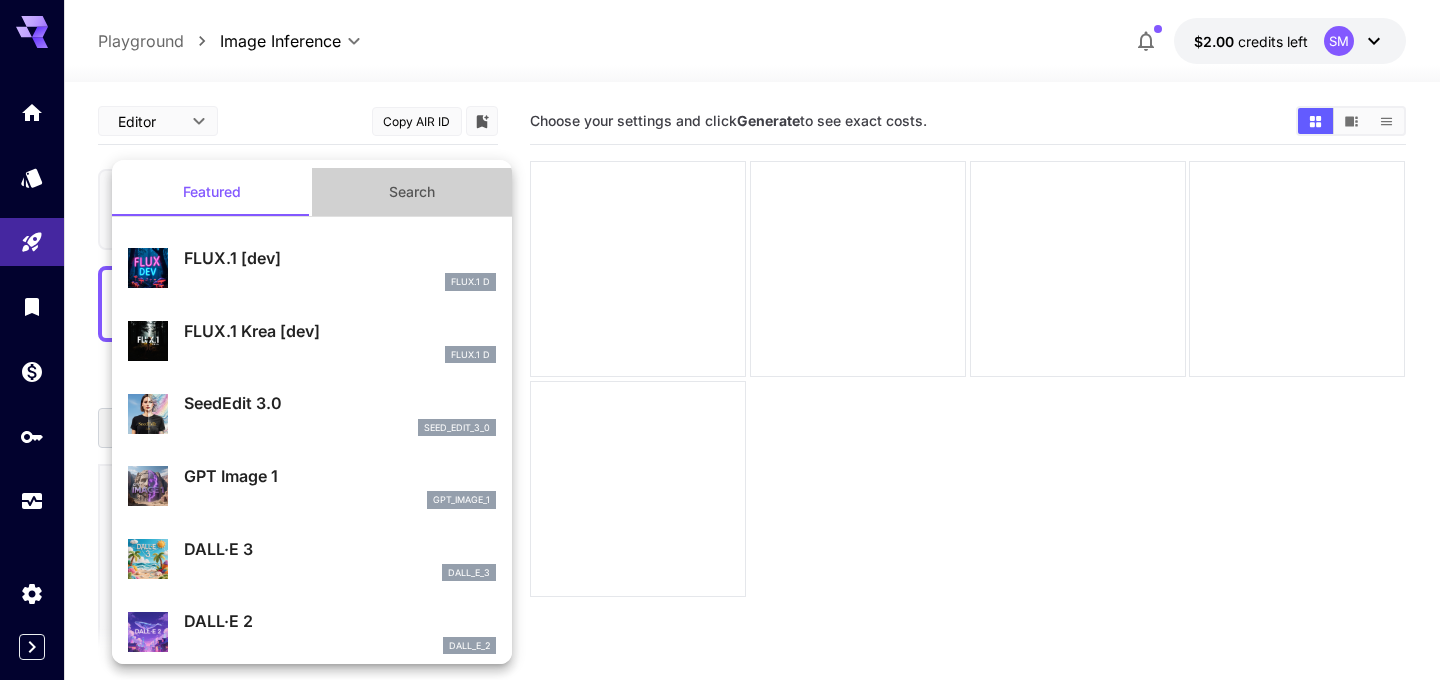 click on "Search" at bounding box center (412, 192) 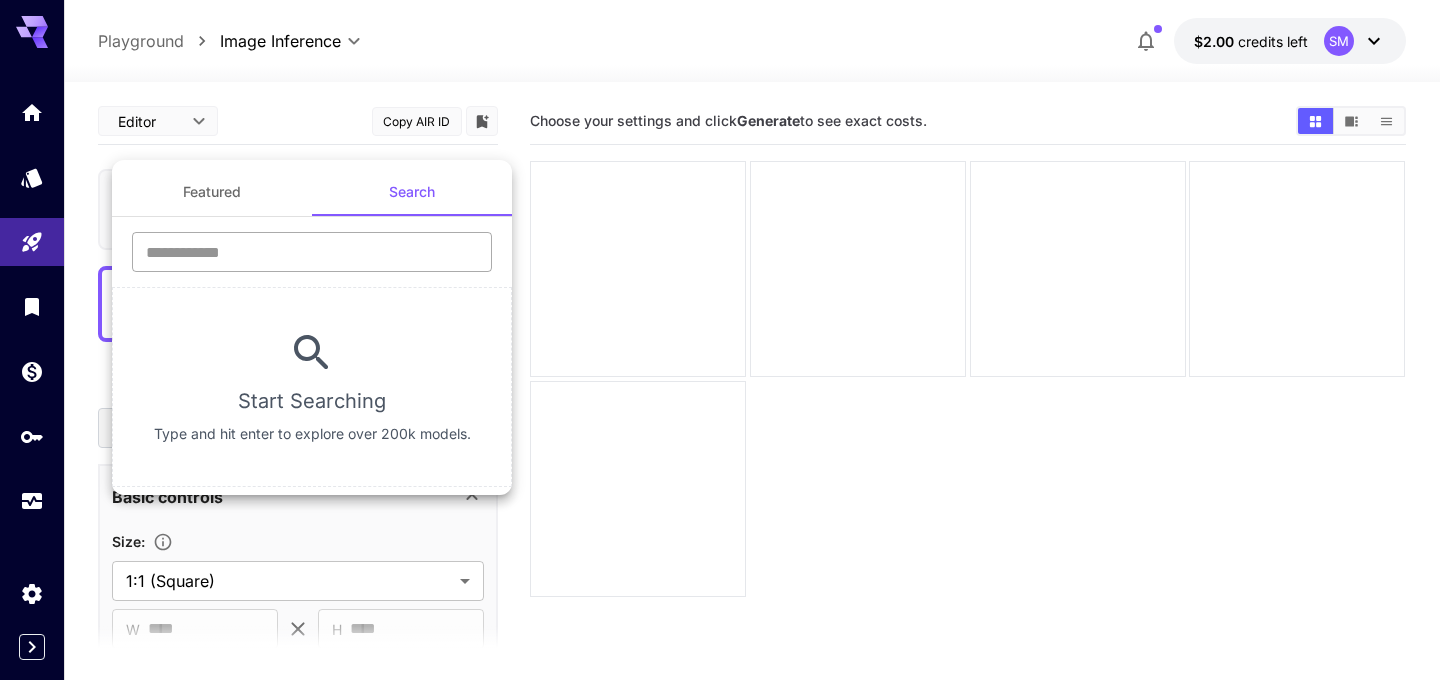 click at bounding box center [312, 252] 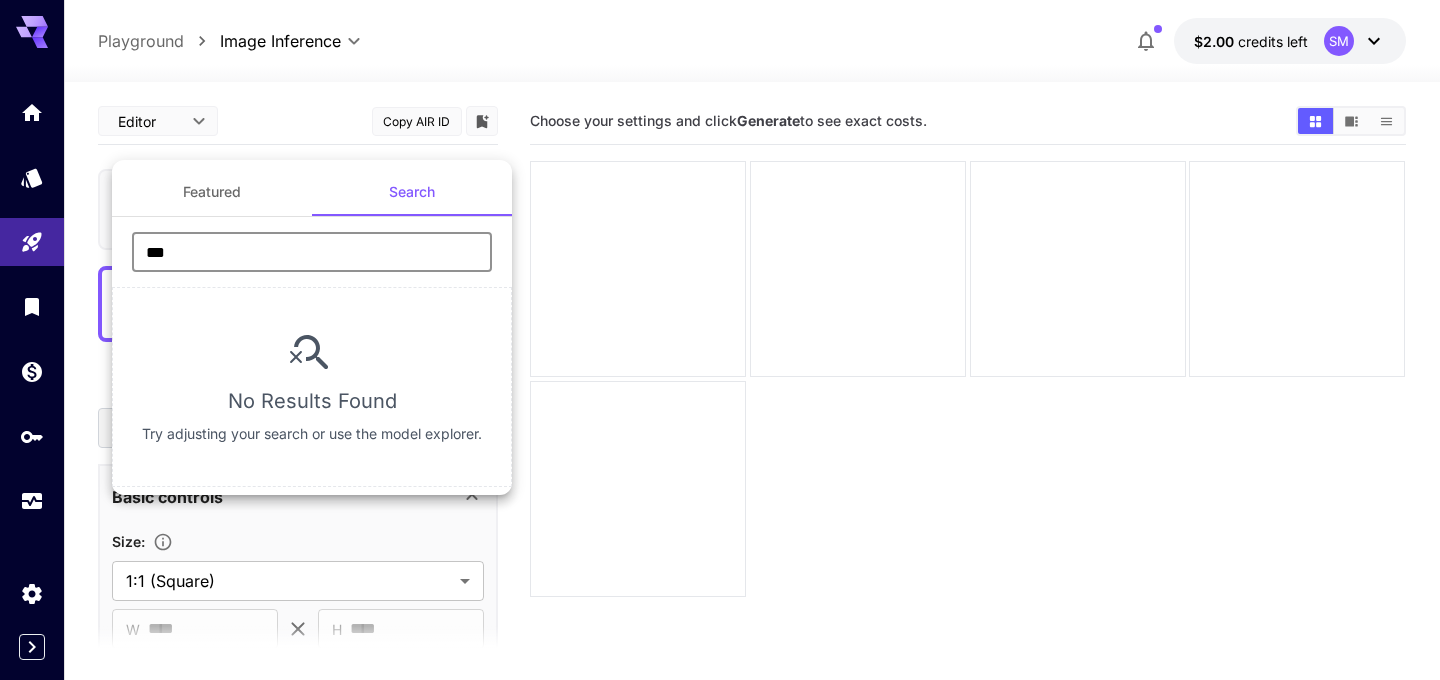 type on "***" 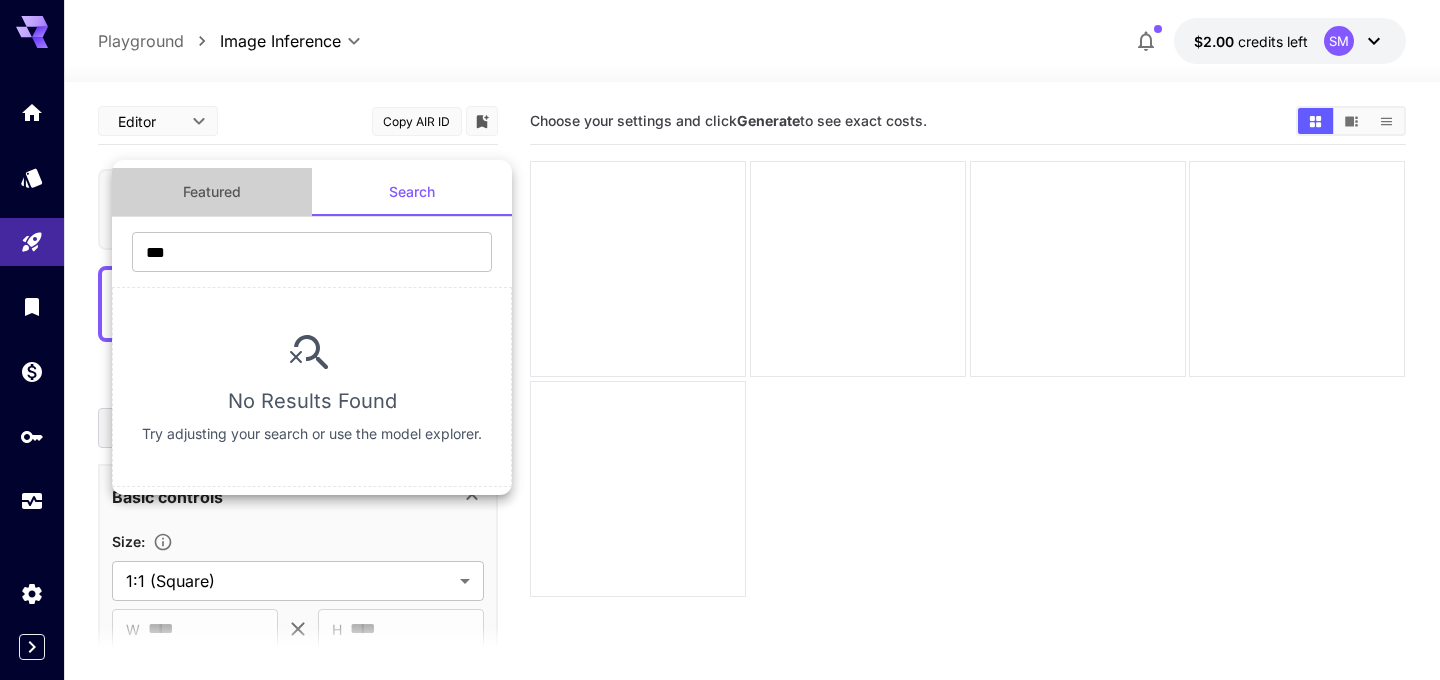 click on "Featured" at bounding box center (212, 192) 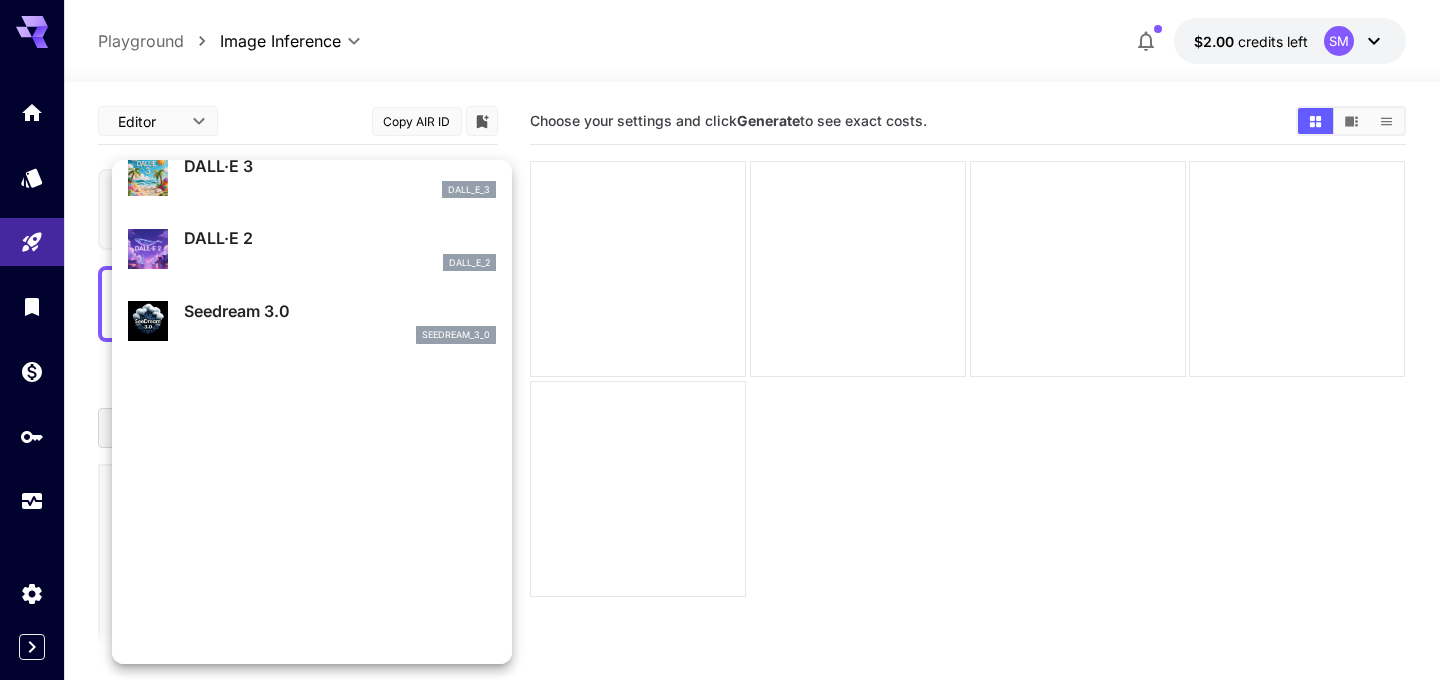 scroll, scrollTop: 0, scrollLeft: 0, axis: both 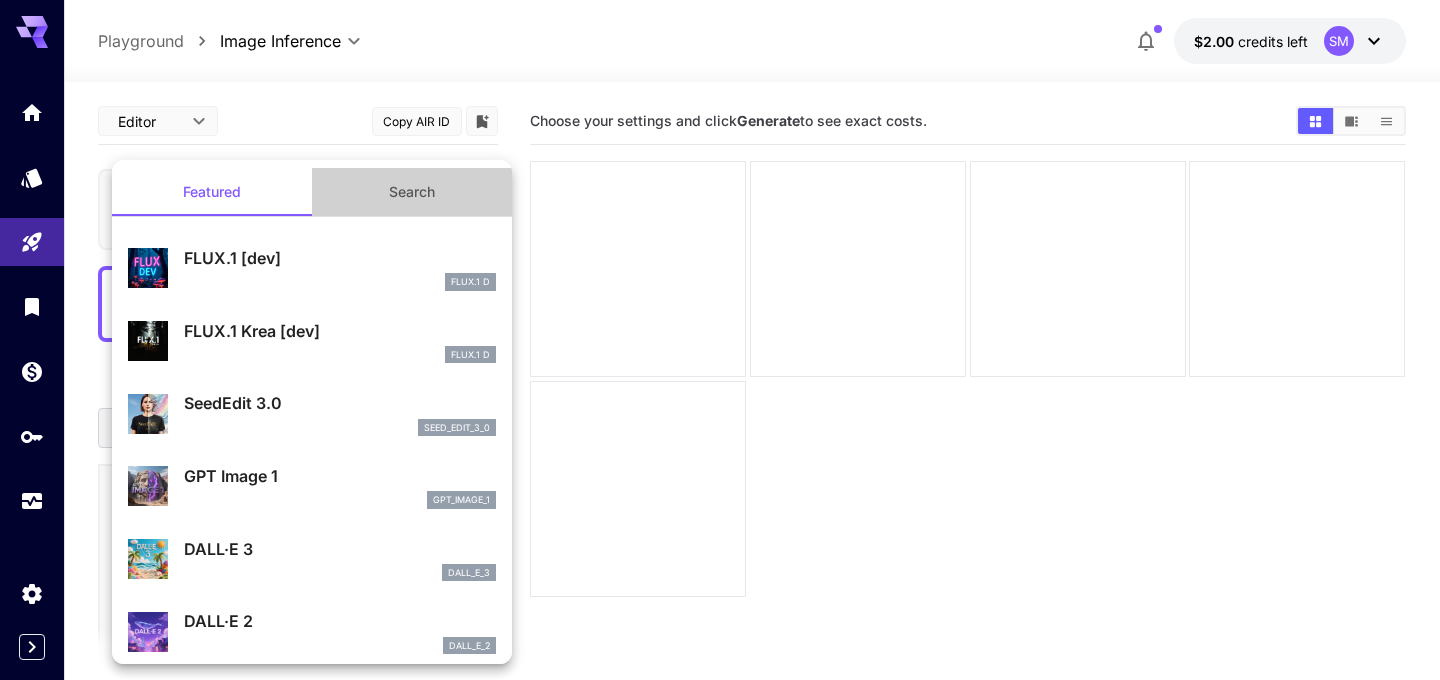 click on "Search" at bounding box center (412, 192) 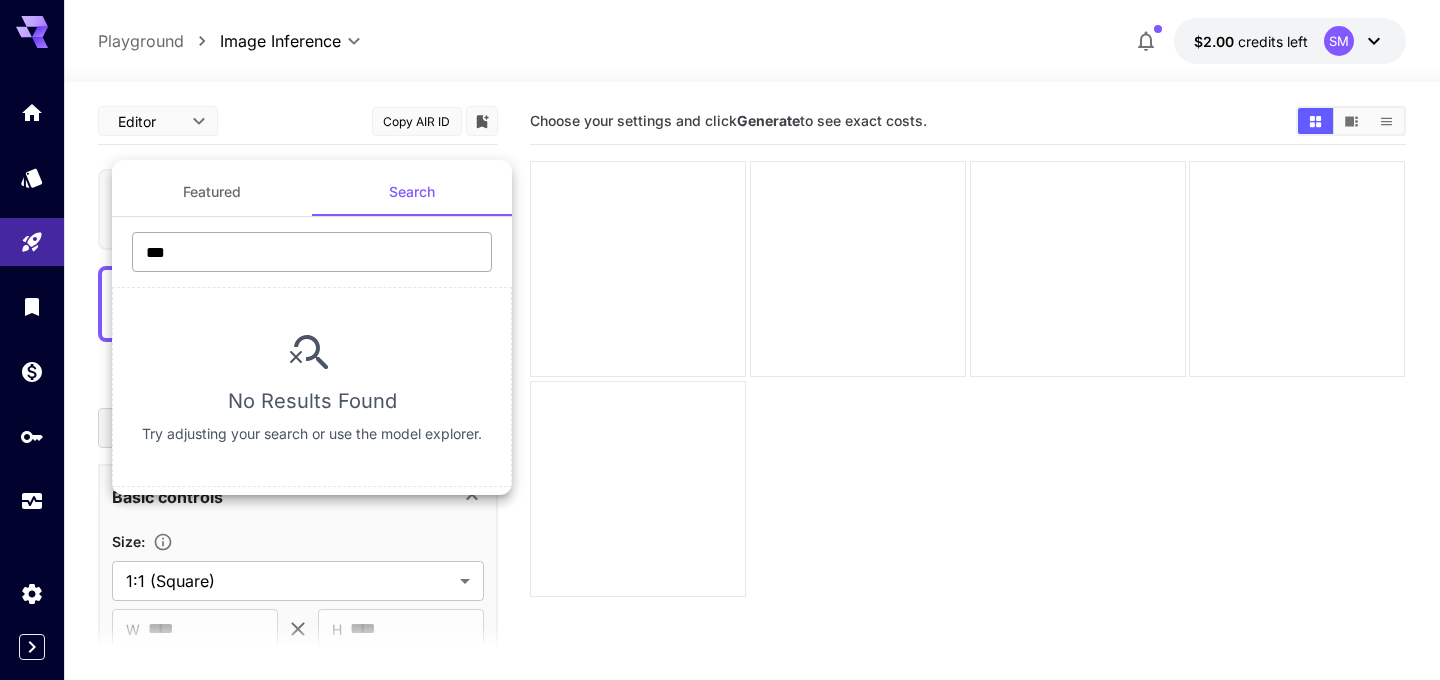 click on "***" at bounding box center (312, 252) 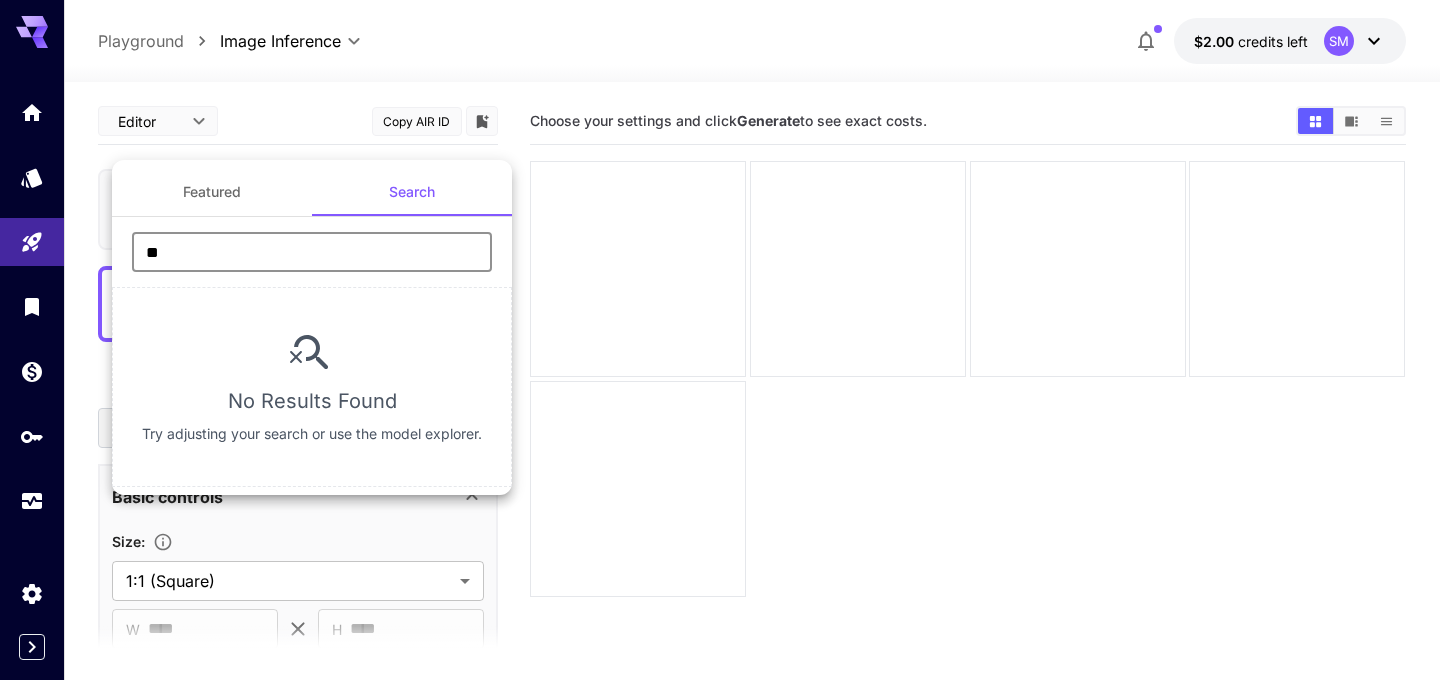 type on "**" 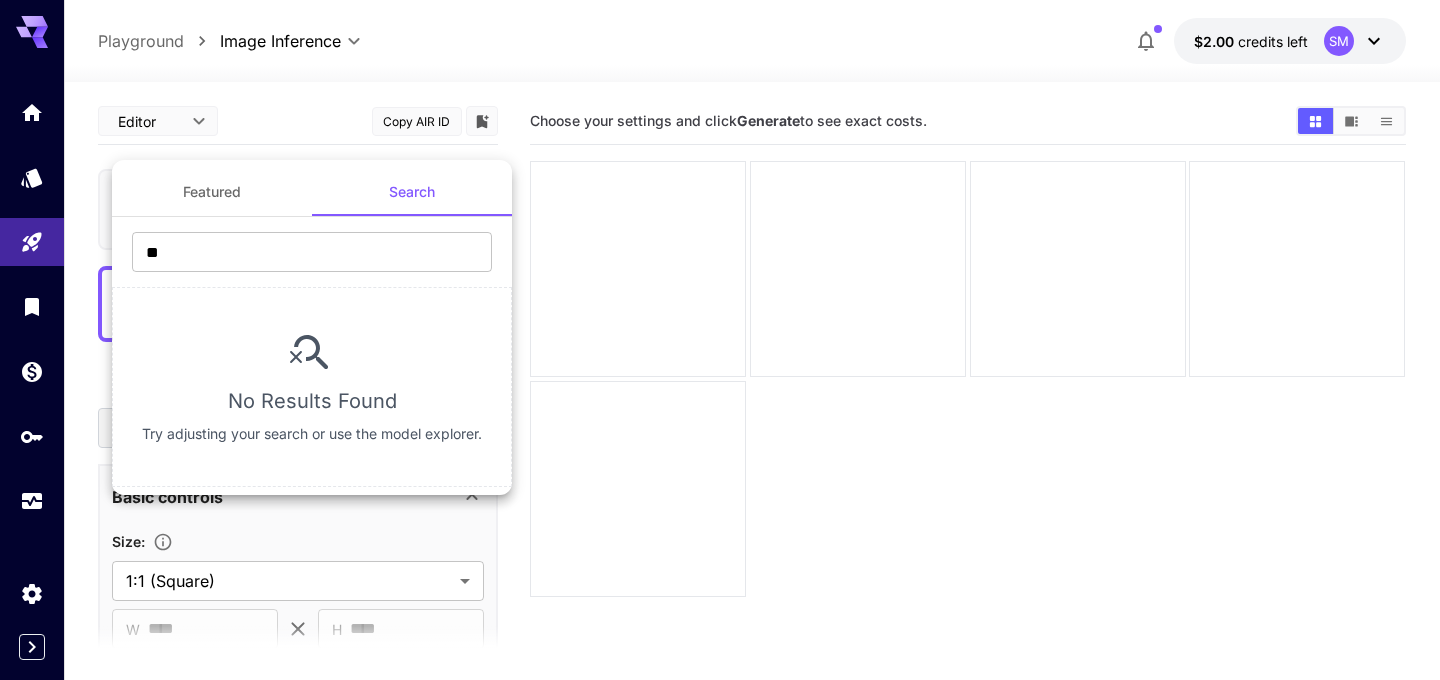 click at bounding box center (720, 340) 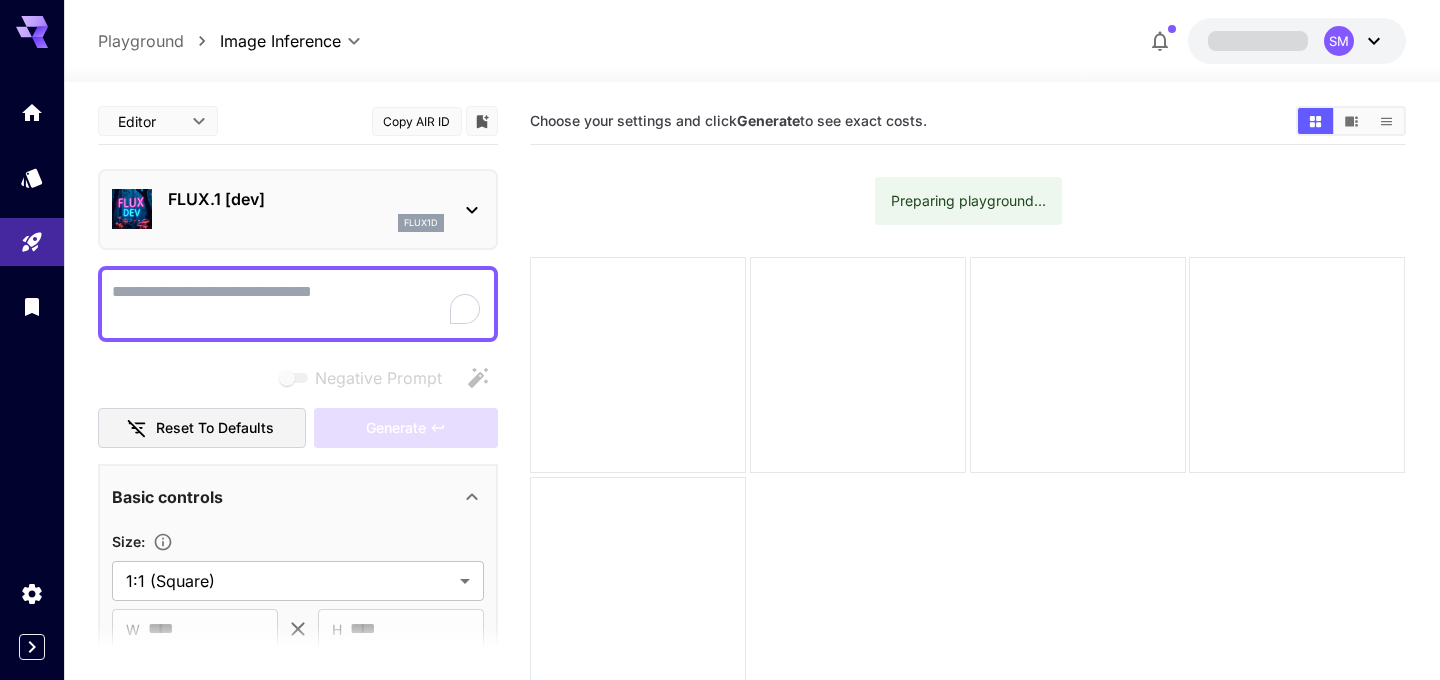 scroll, scrollTop: 0, scrollLeft: 0, axis: both 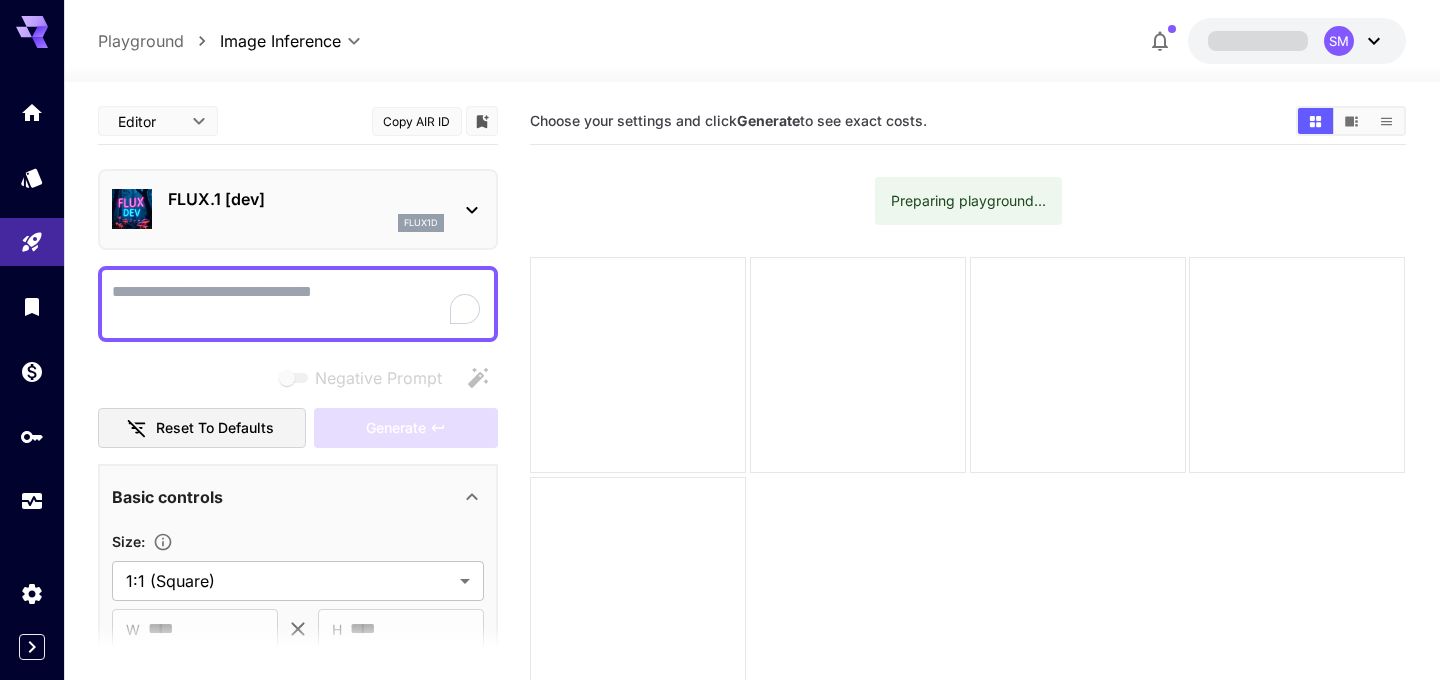 click on "flux1d" at bounding box center [306, 223] 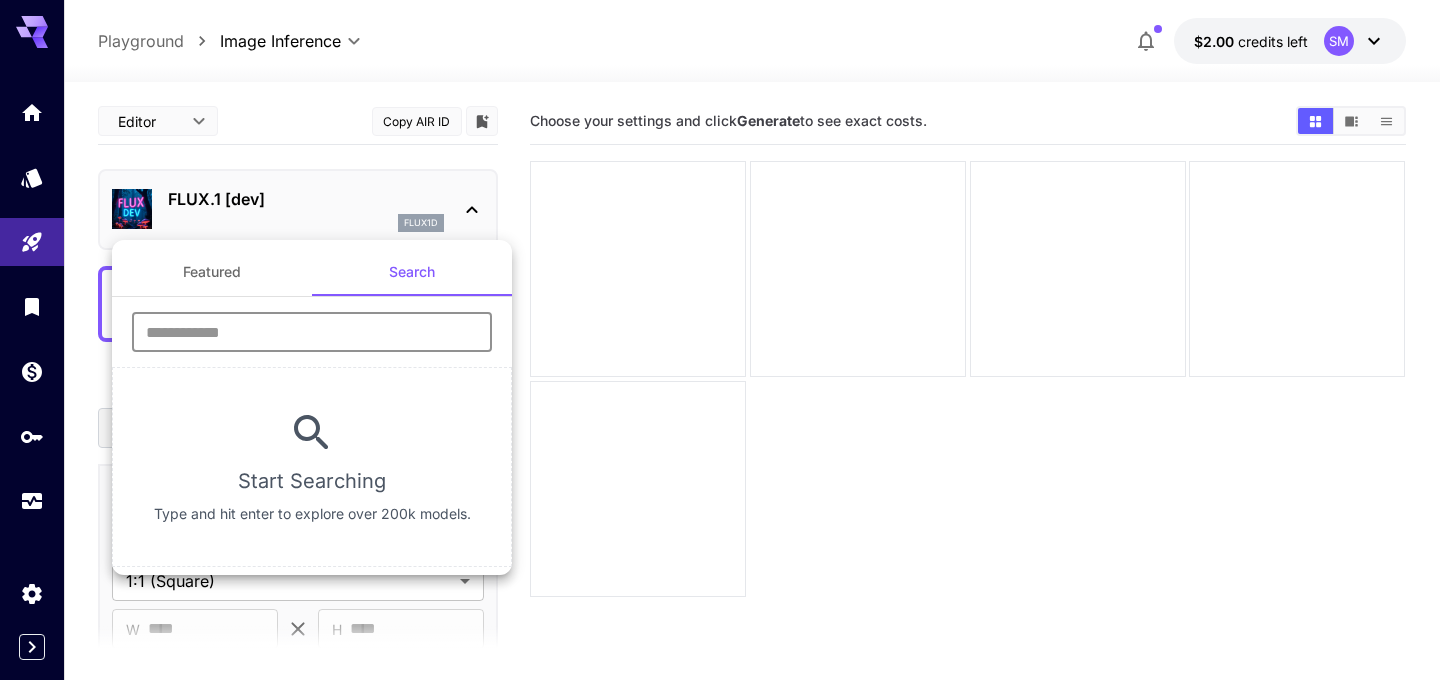 click at bounding box center (312, 332) 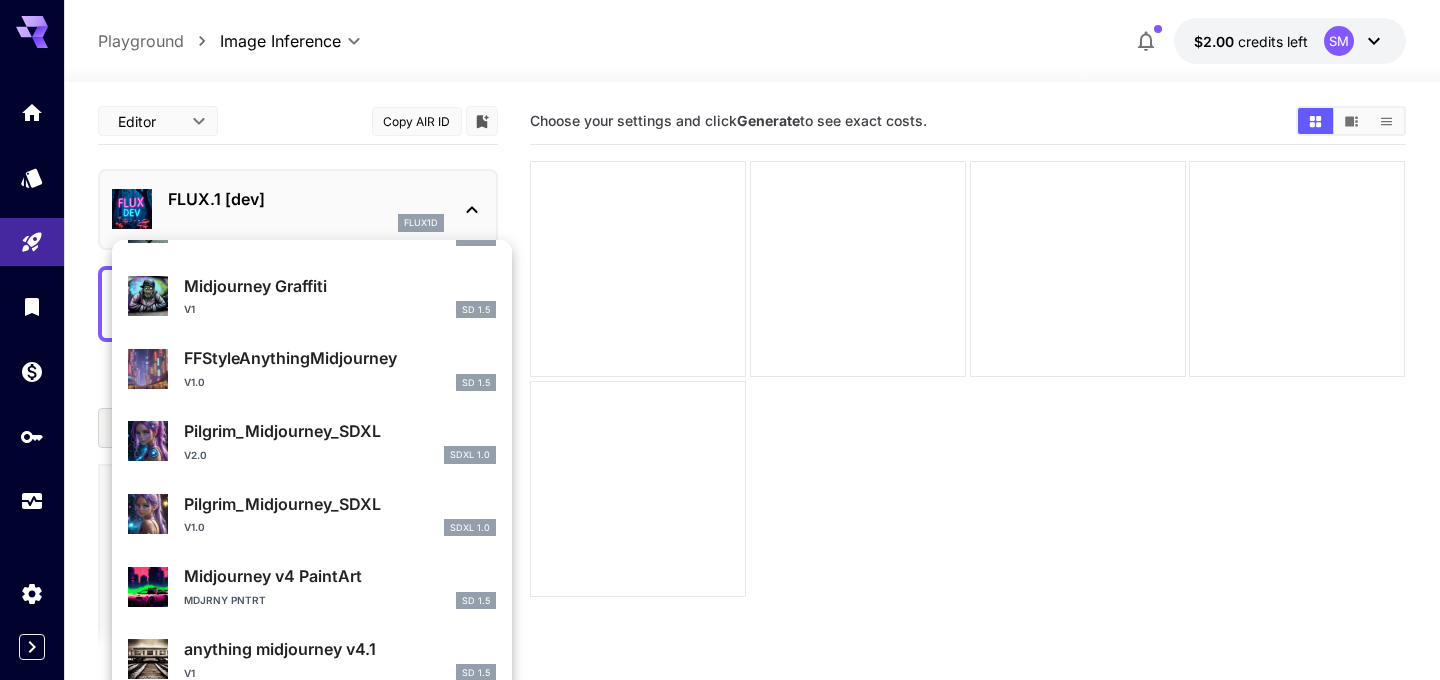 scroll, scrollTop: 286, scrollLeft: 0, axis: vertical 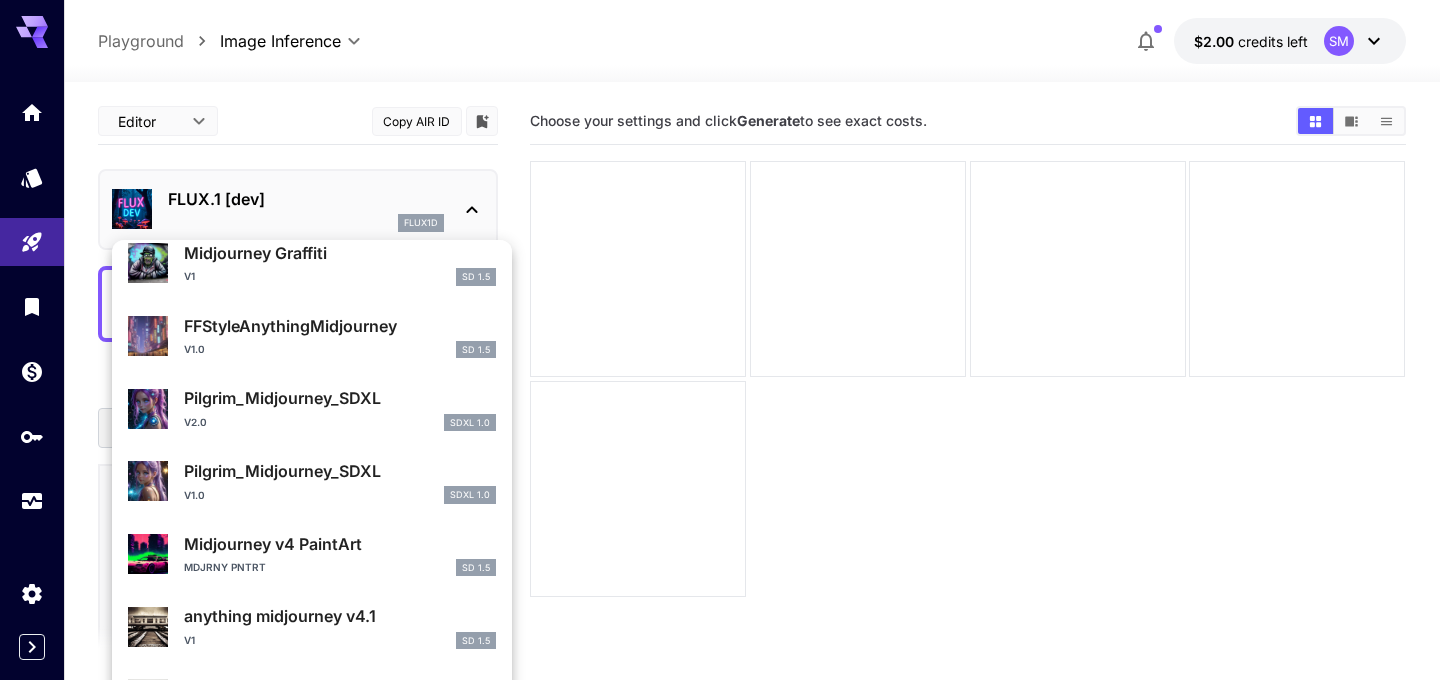 type on "*****" 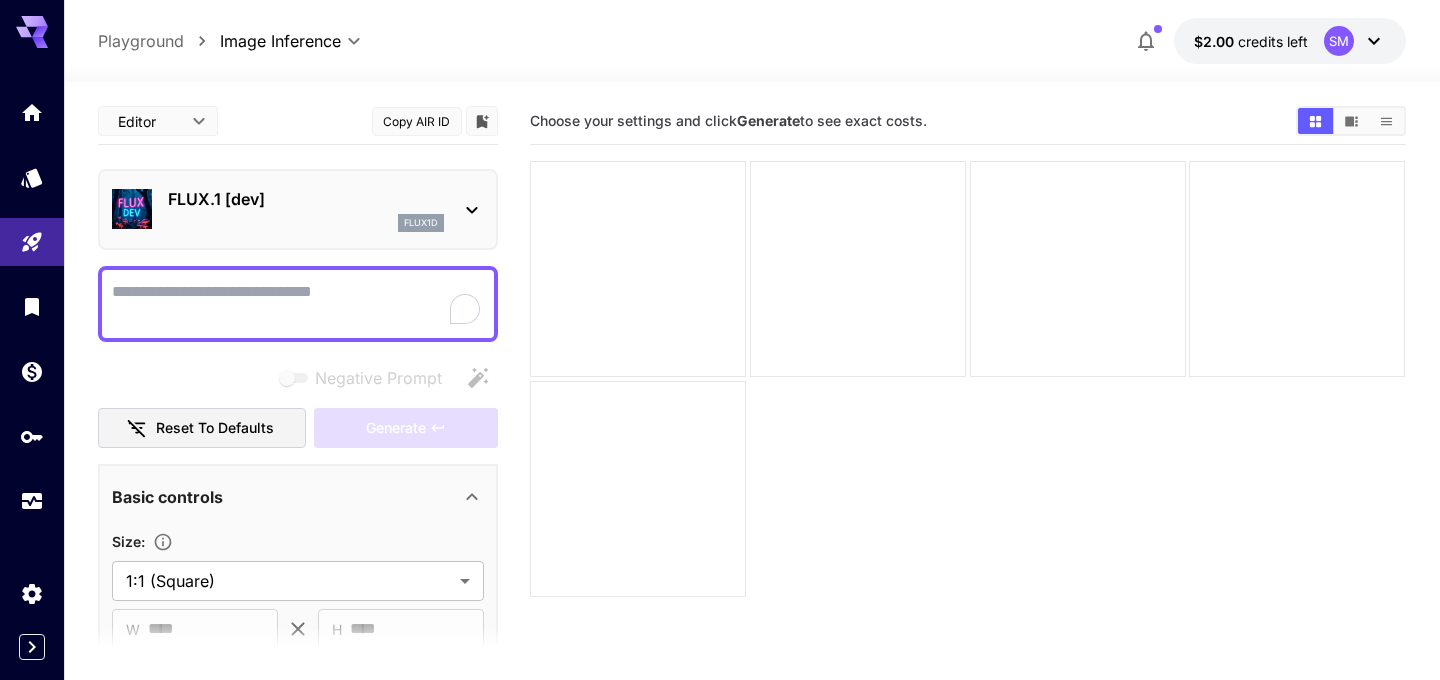 click on "FLUX.1 [dev]" at bounding box center (306, 199) 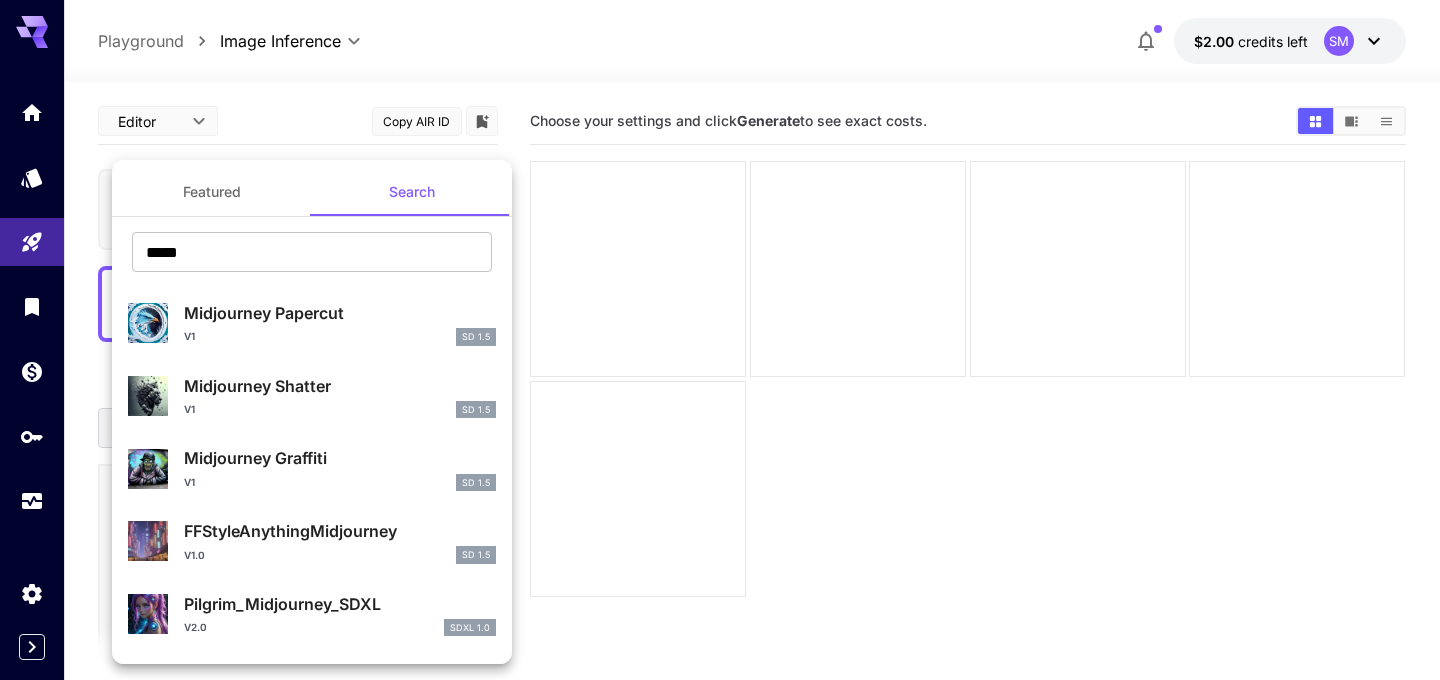 click on "***** ​ Midjourney Papercut v1 SD 1.5 Midjourney Shatter v1 SD 1.5 Midjourney Graffiti  v1 SD 1.5 FFStyleAnythingMidjourney v1.0 SD 1.5 Pilgrim_Midjourney_SDXL v2.0 SDXL 1.0 Pilgrim_Midjourney_SDXL v1.0 SDXL 1.0" at bounding box center [312, 770] 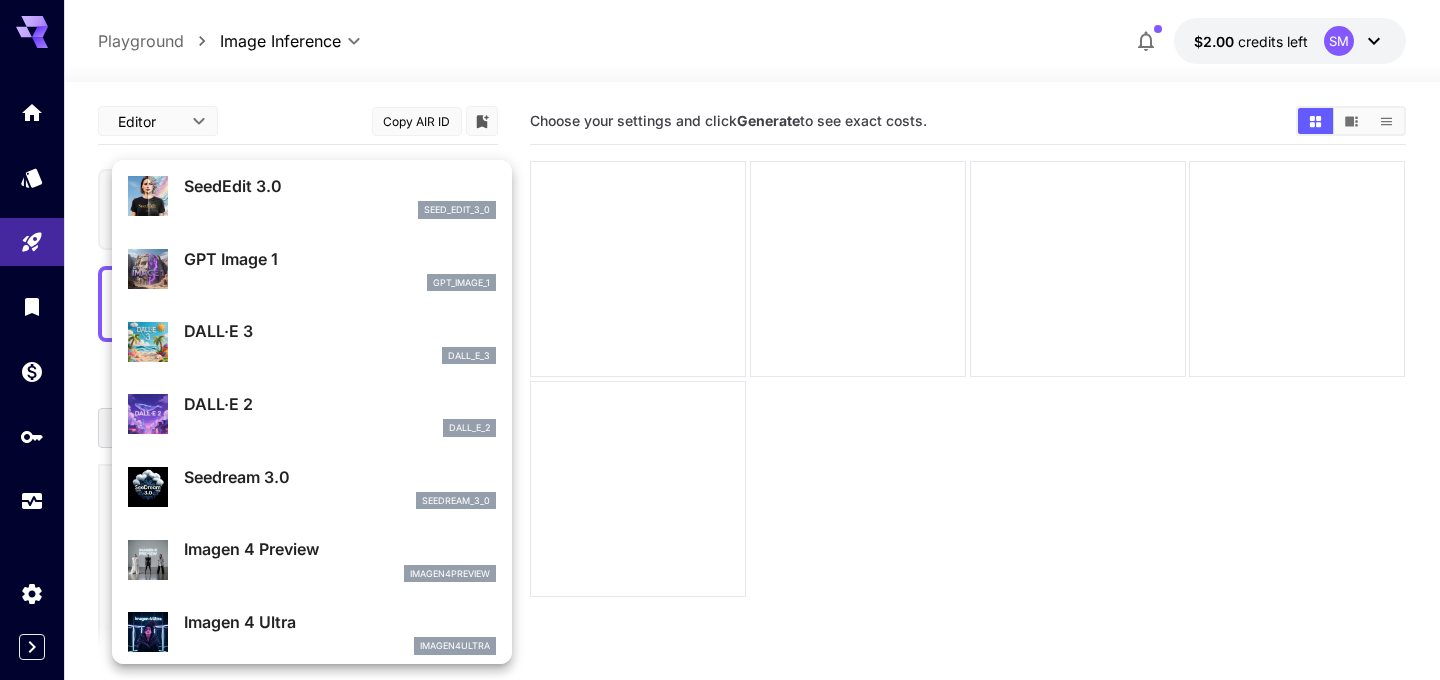 scroll, scrollTop: 219, scrollLeft: 0, axis: vertical 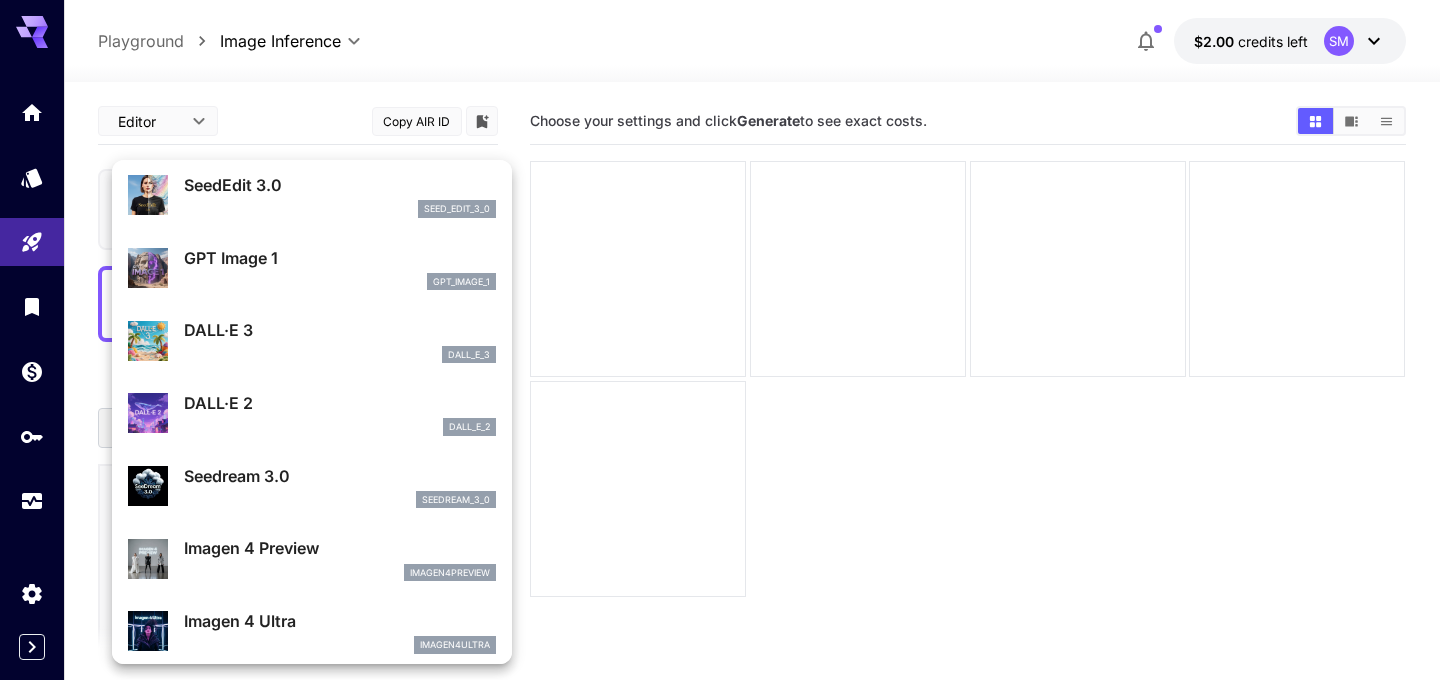 click on "dall_e_3" at bounding box center (340, 355) 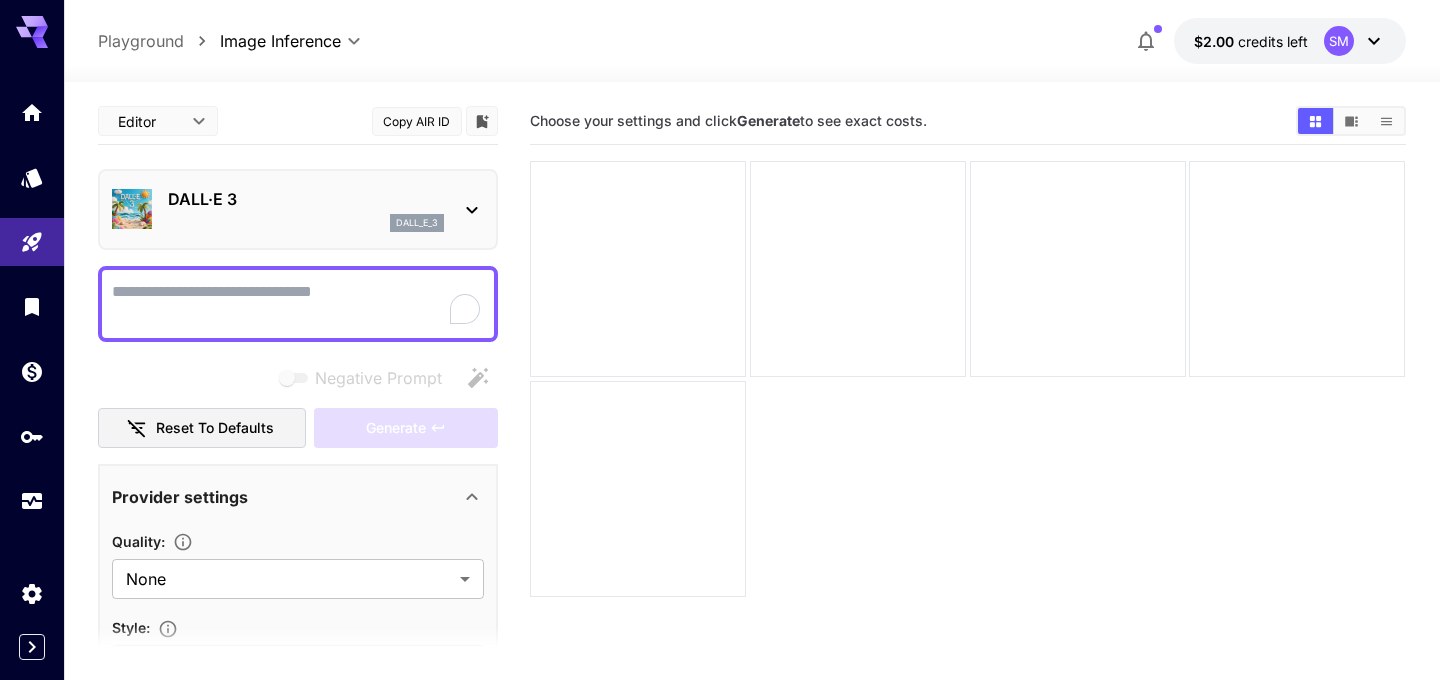 click on "dall_e_3" at bounding box center (306, 223) 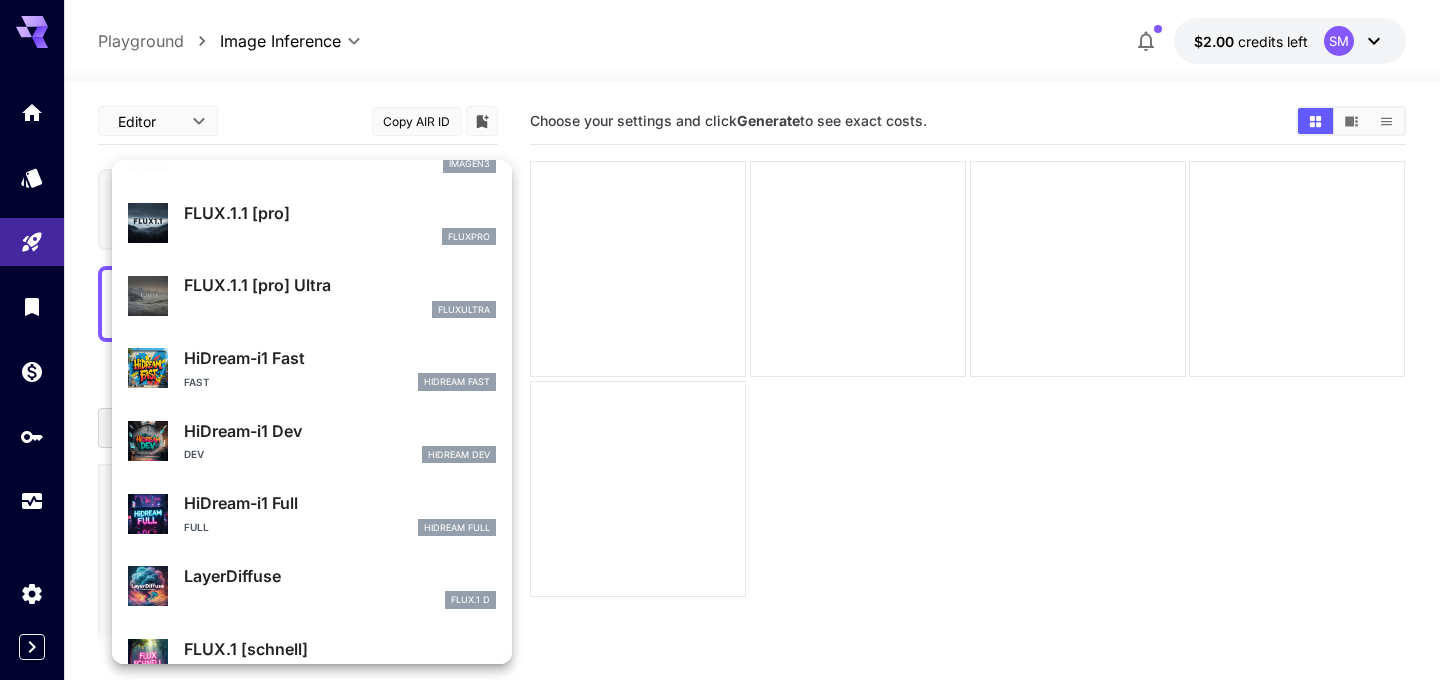 scroll, scrollTop: 1107, scrollLeft: 0, axis: vertical 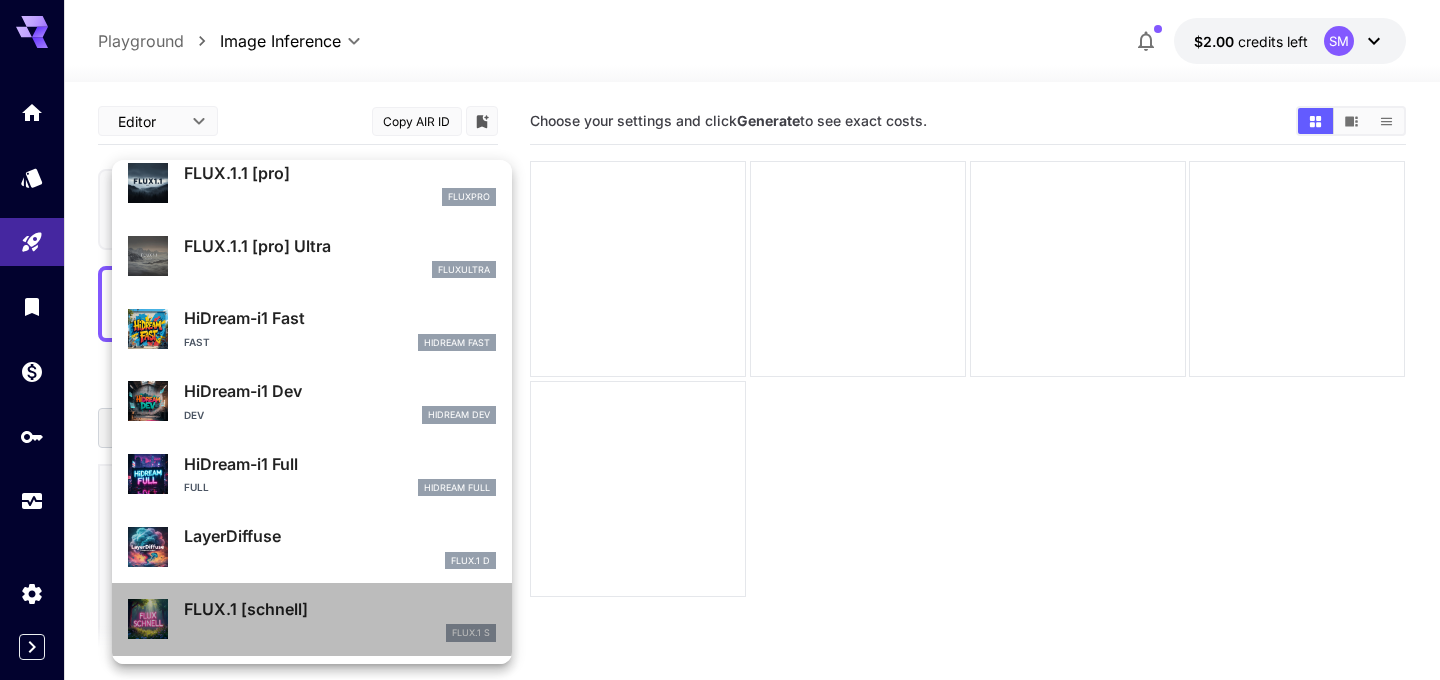 click on "FLUX.1 [schnell]" at bounding box center [340, 609] 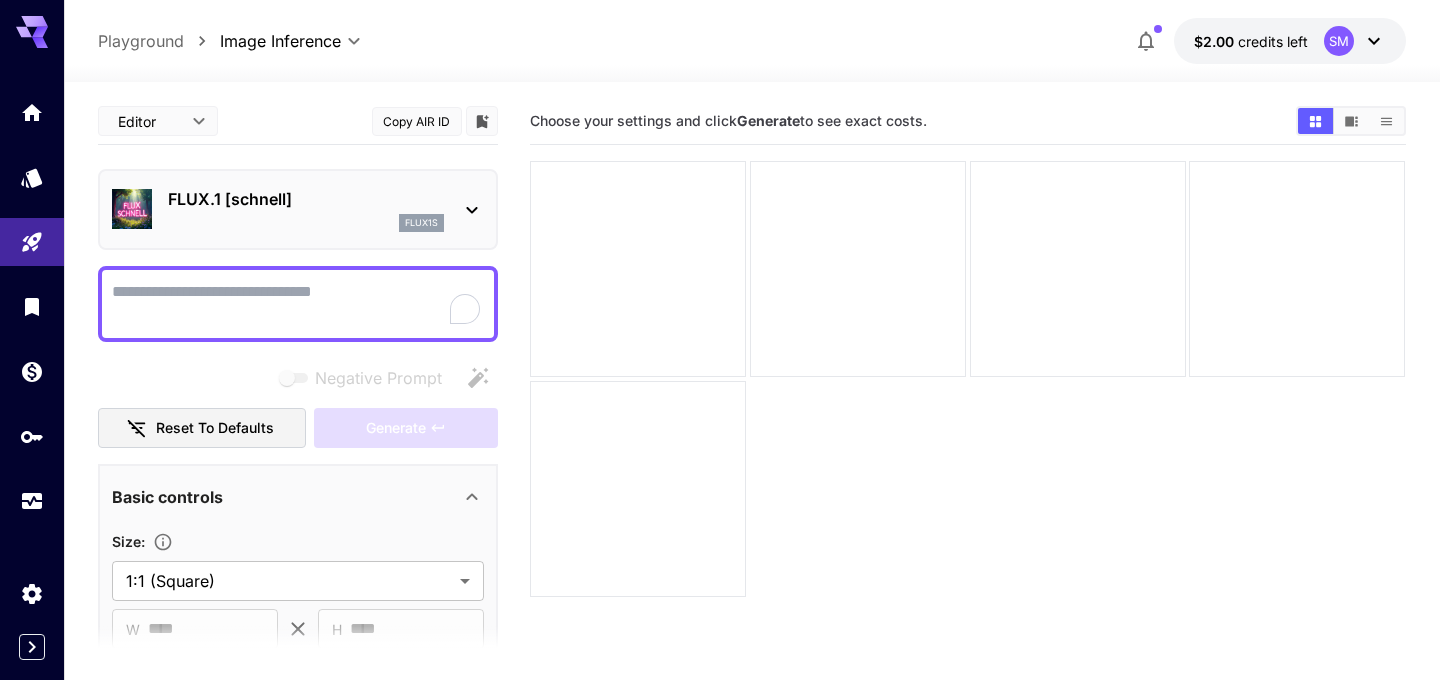 click on "flux1s" at bounding box center [306, 223] 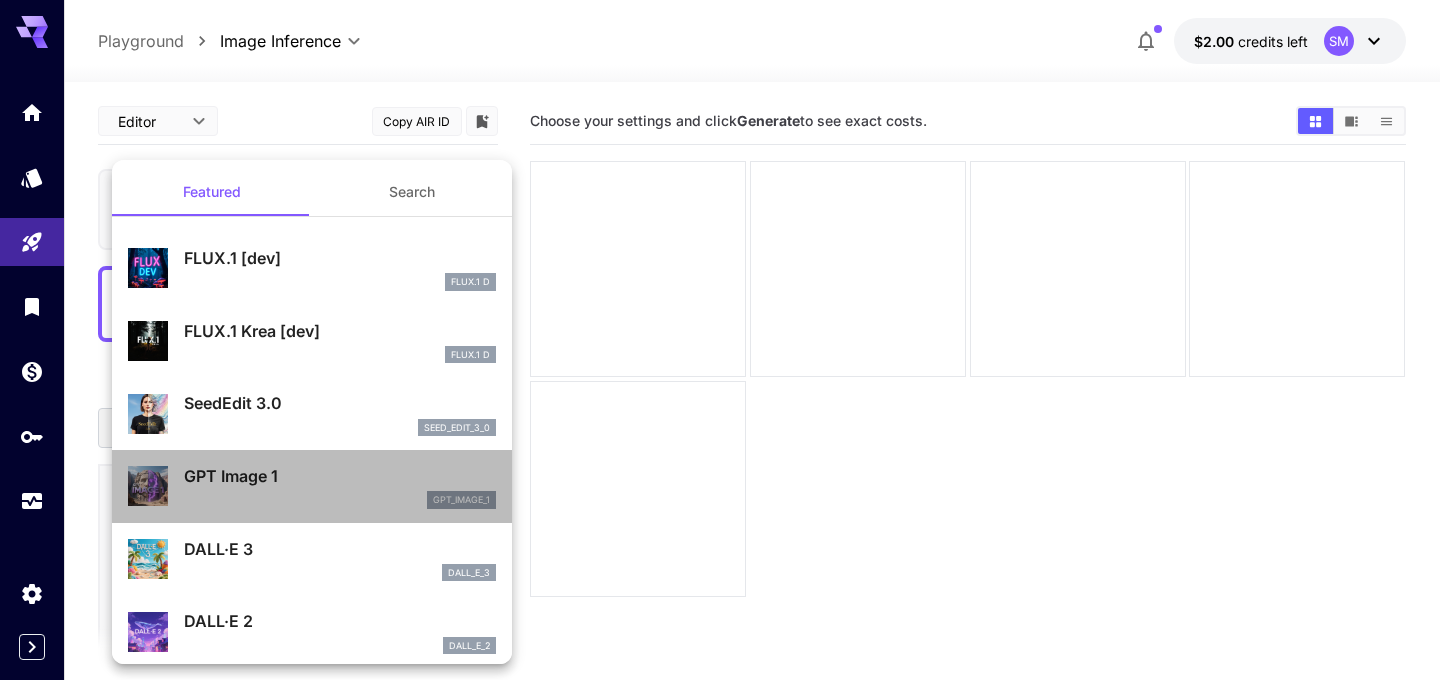 click on "GPT Image 1" at bounding box center (340, 476) 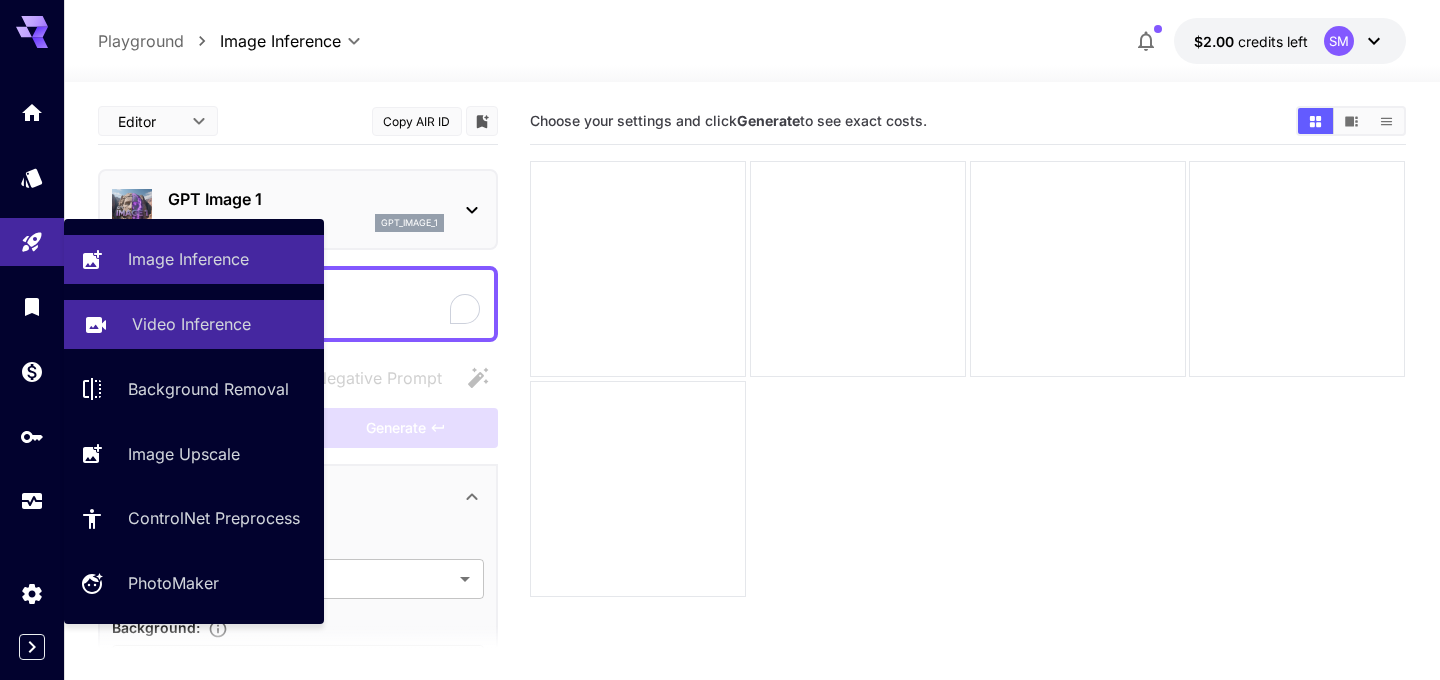 click on "Video Inference" at bounding box center (191, 324) 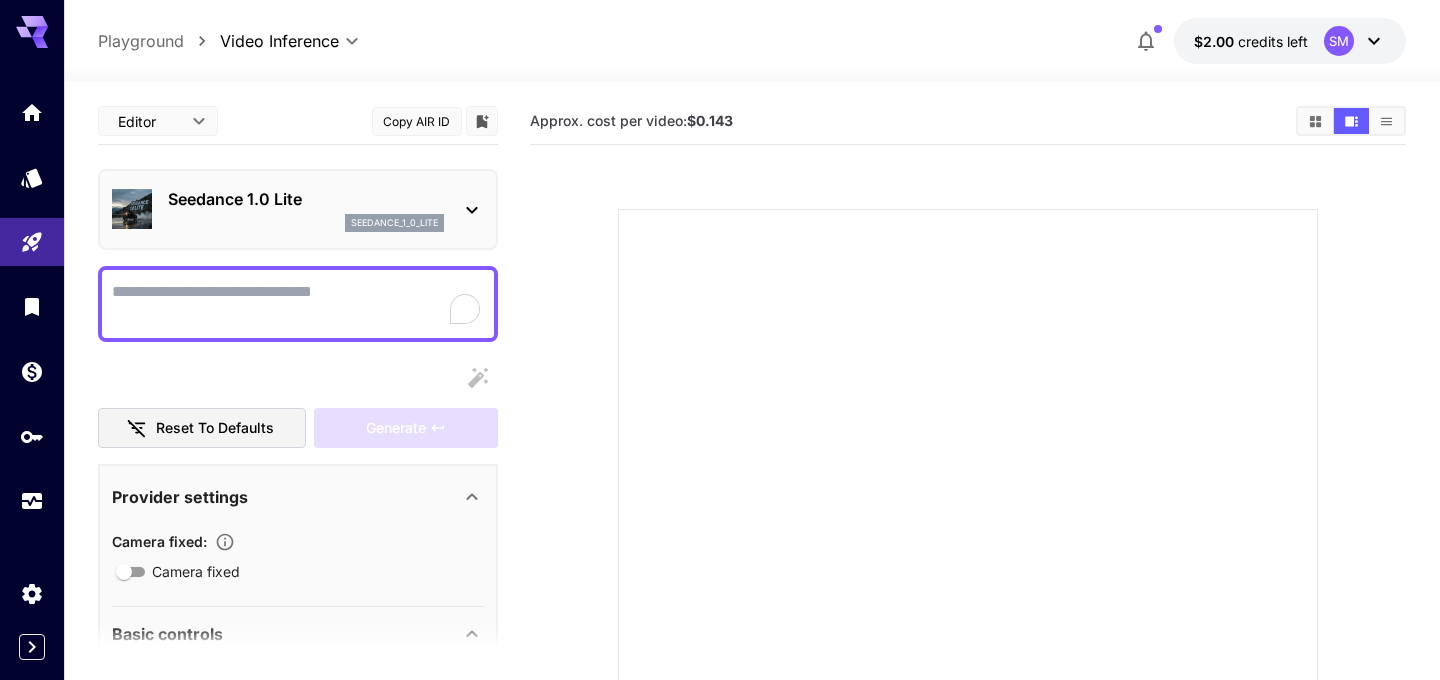 click on "seedance_1_0_lite" at bounding box center (394, 223) 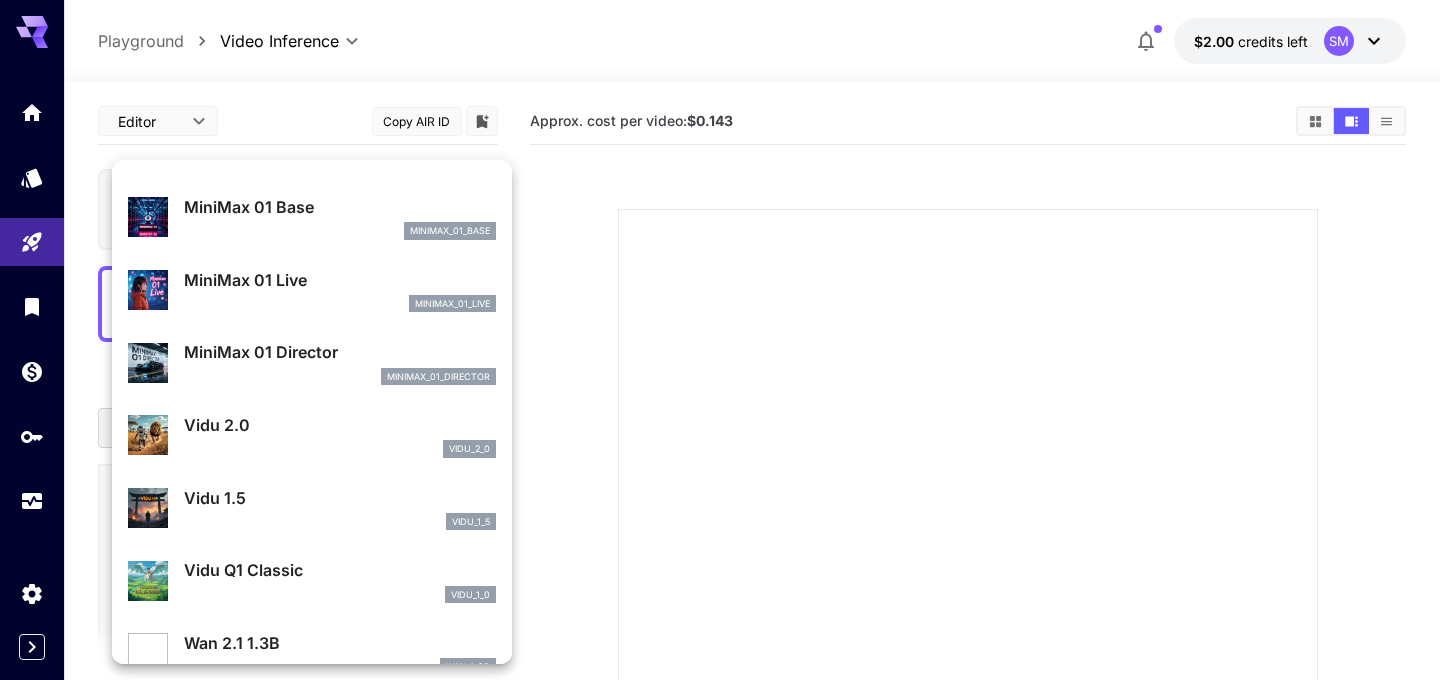 scroll, scrollTop: 1545, scrollLeft: 0, axis: vertical 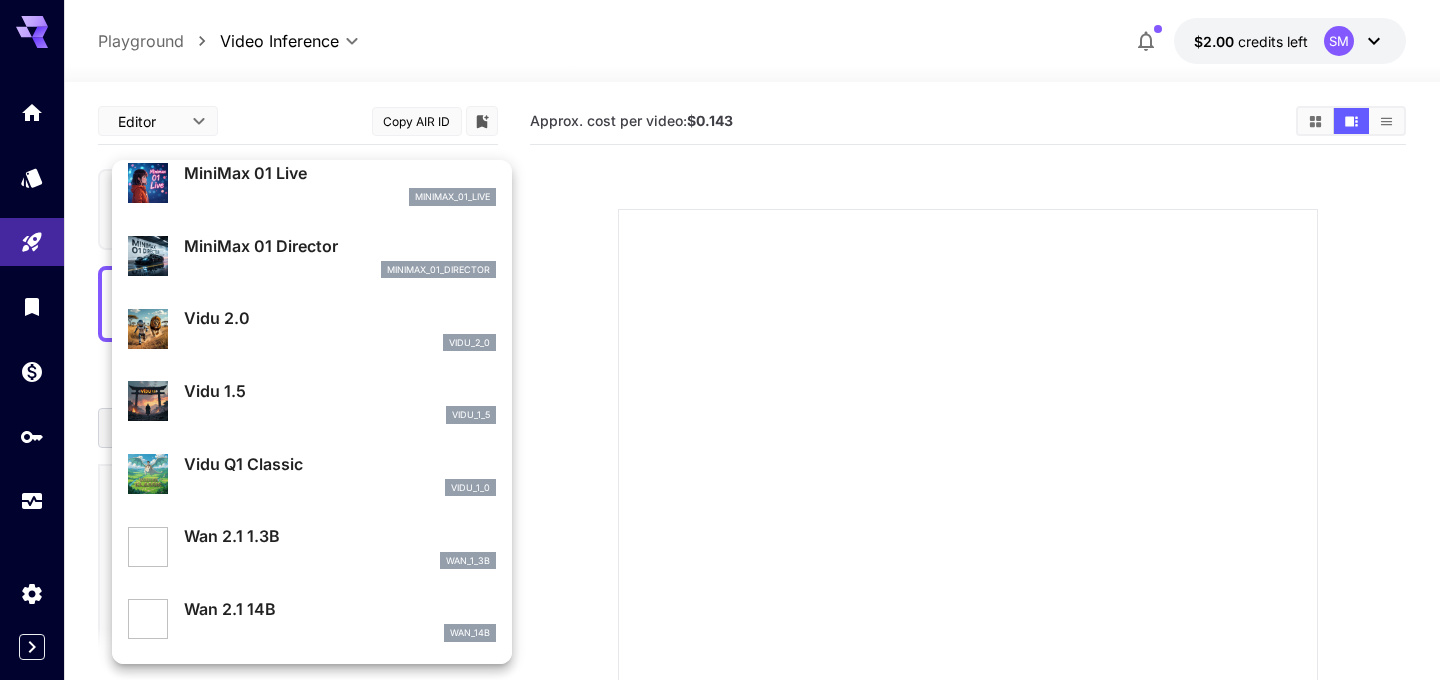 click on "Vidu 2.0" at bounding box center [340, 318] 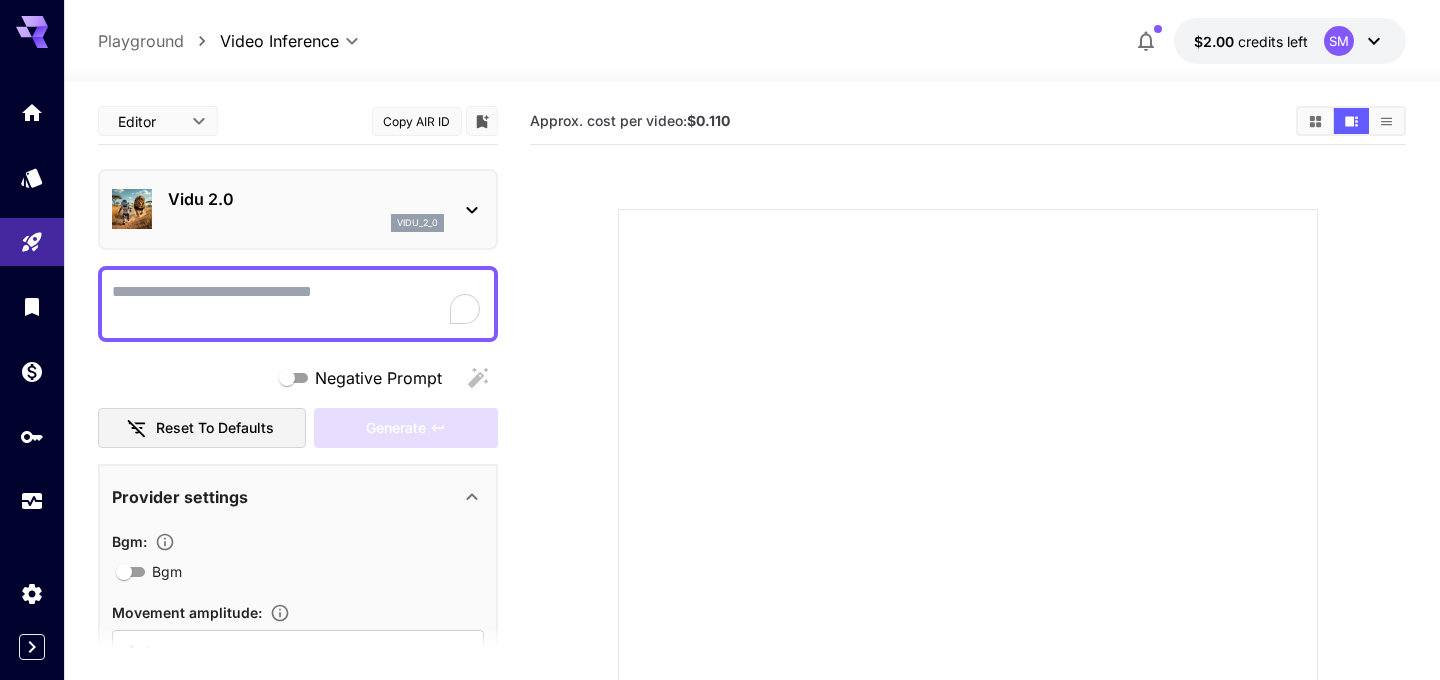 click on "Vidu 2.0" at bounding box center [306, 199] 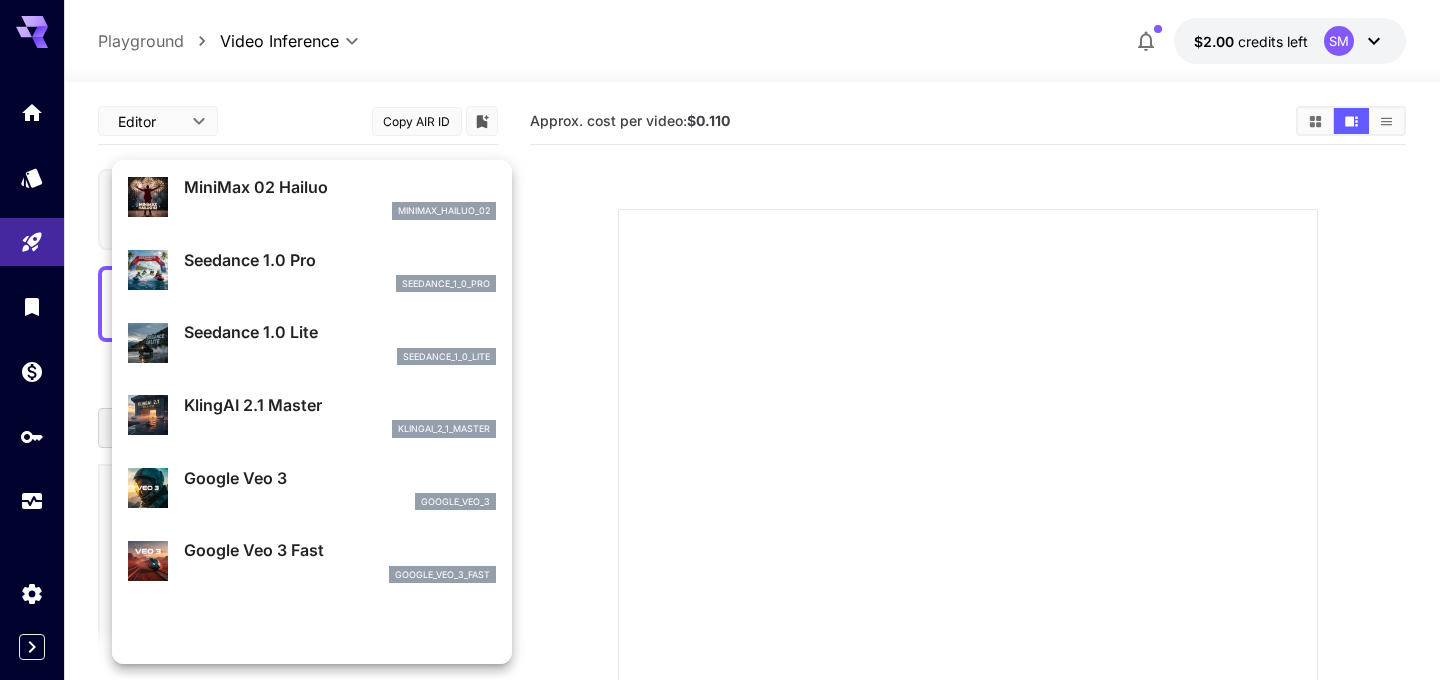 scroll, scrollTop: 0, scrollLeft: 0, axis: both 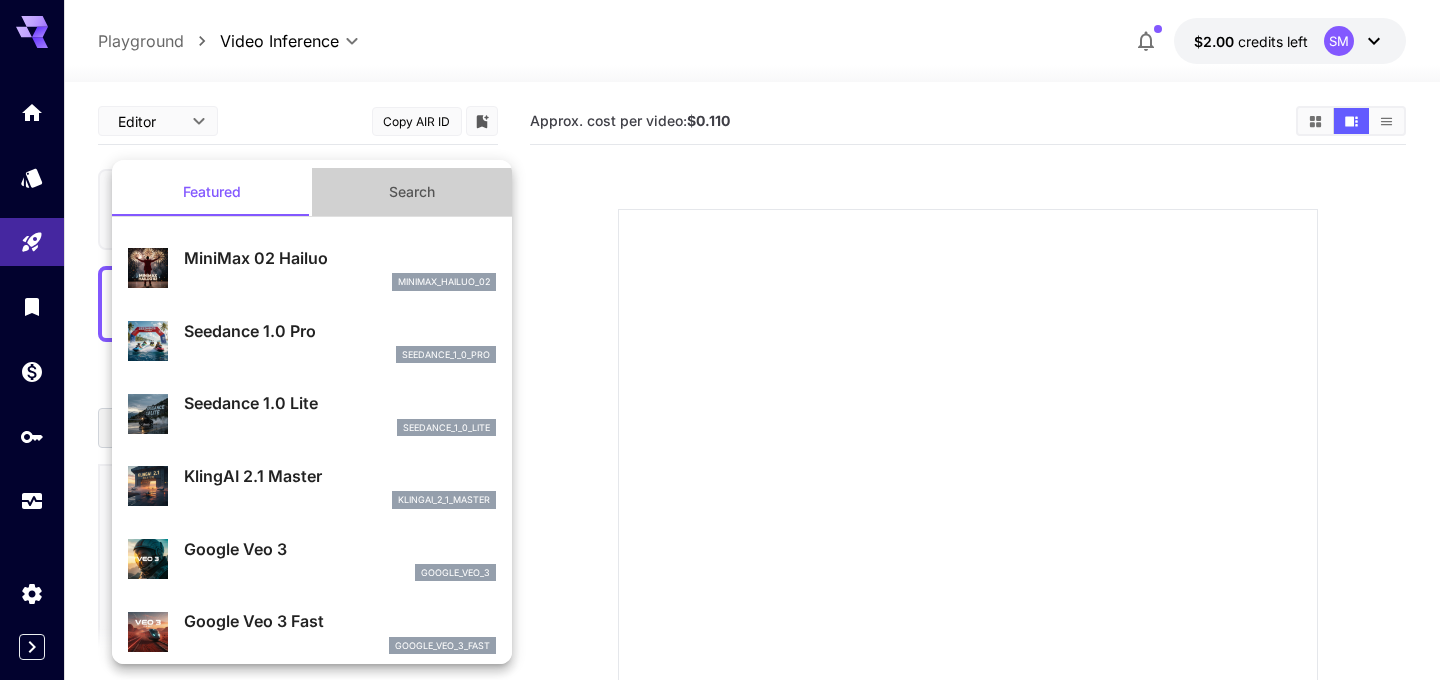 click on "Search" at bounding box center [412, 192] 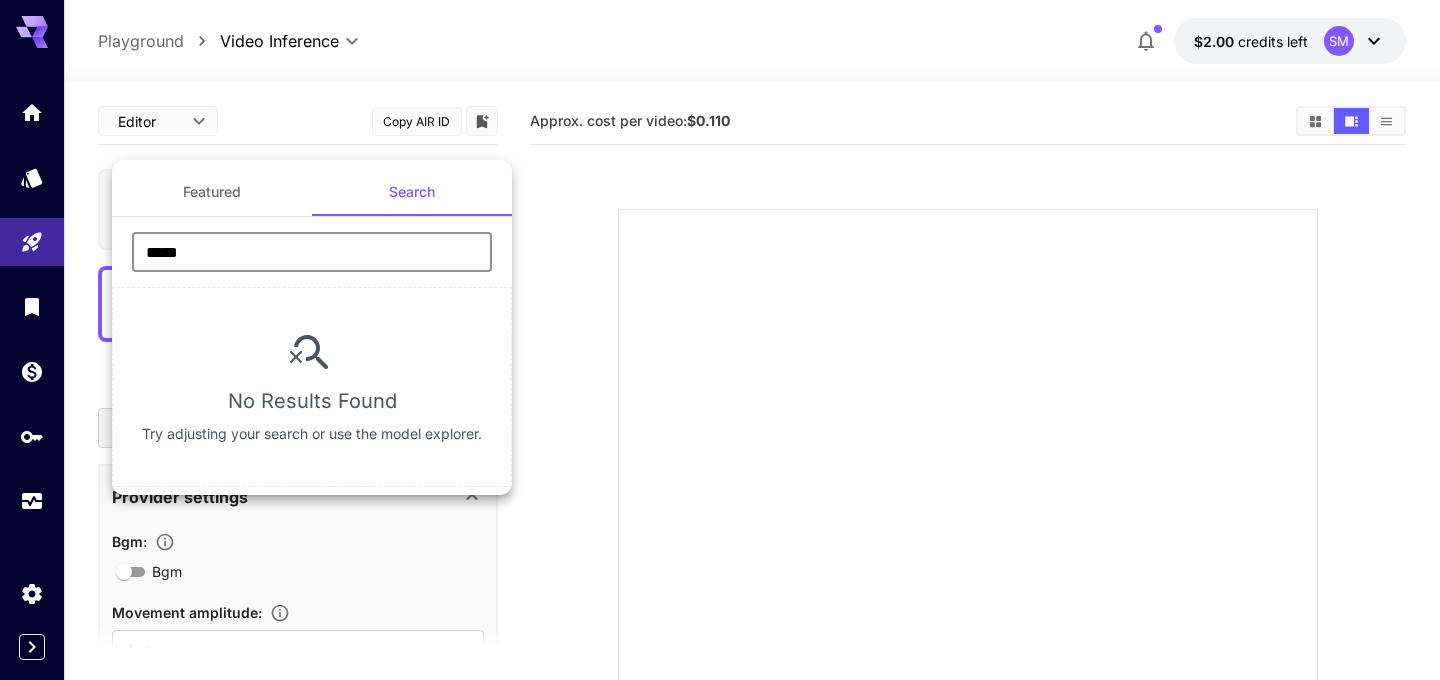 click on "*****" at bounding box center (312, 252) 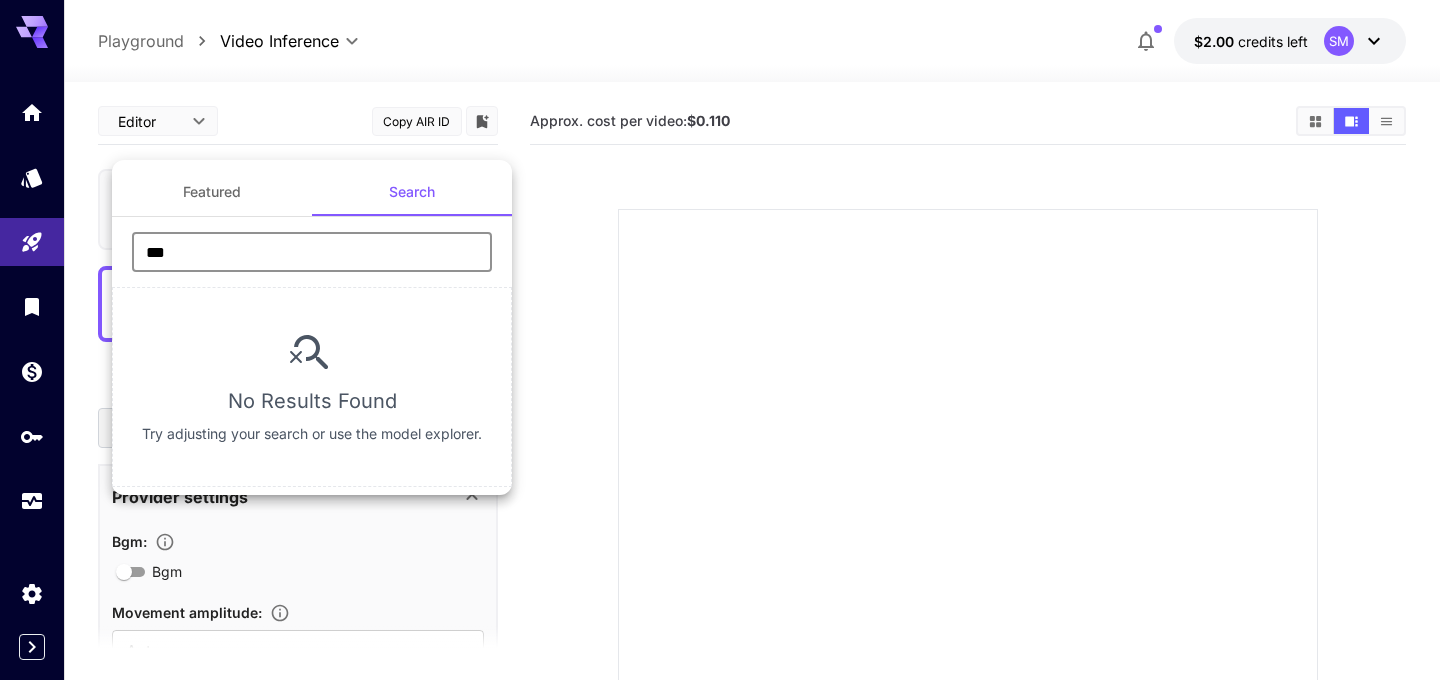 type on "***" 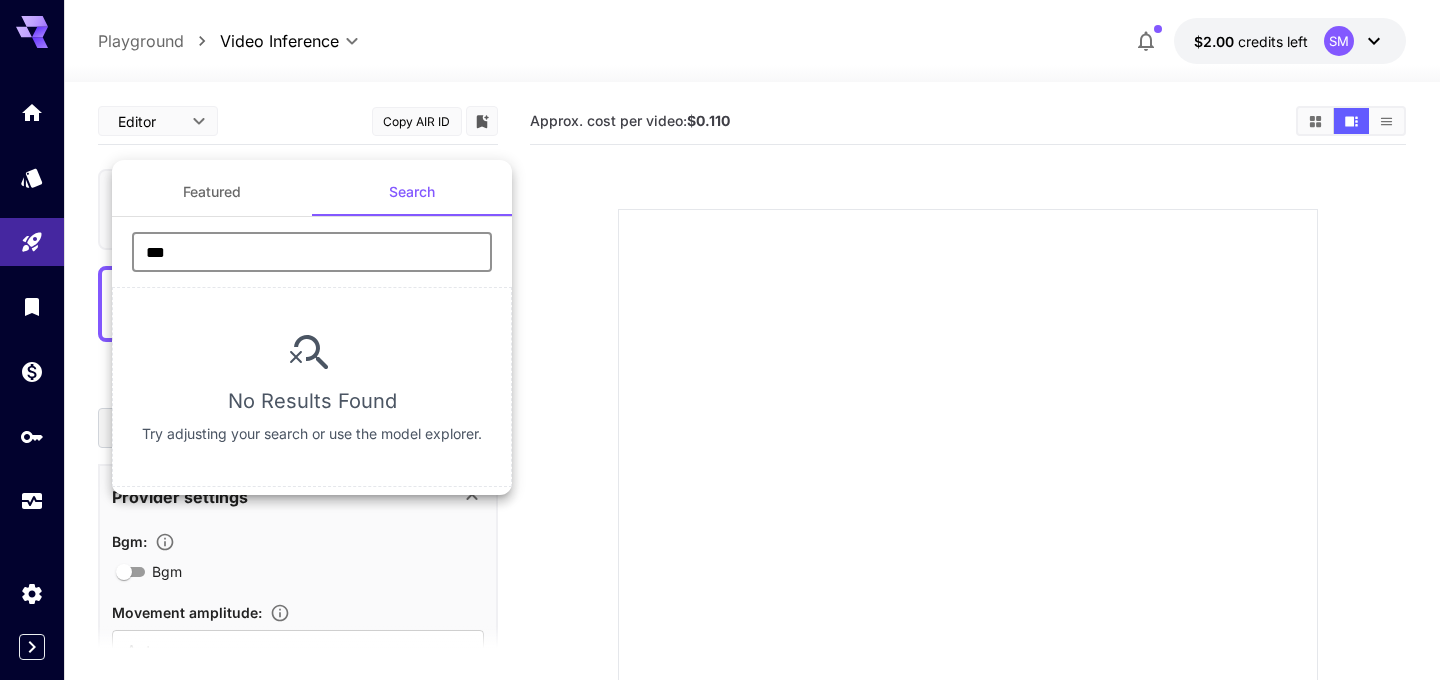 click on "***" at bounding box center (312, 252) 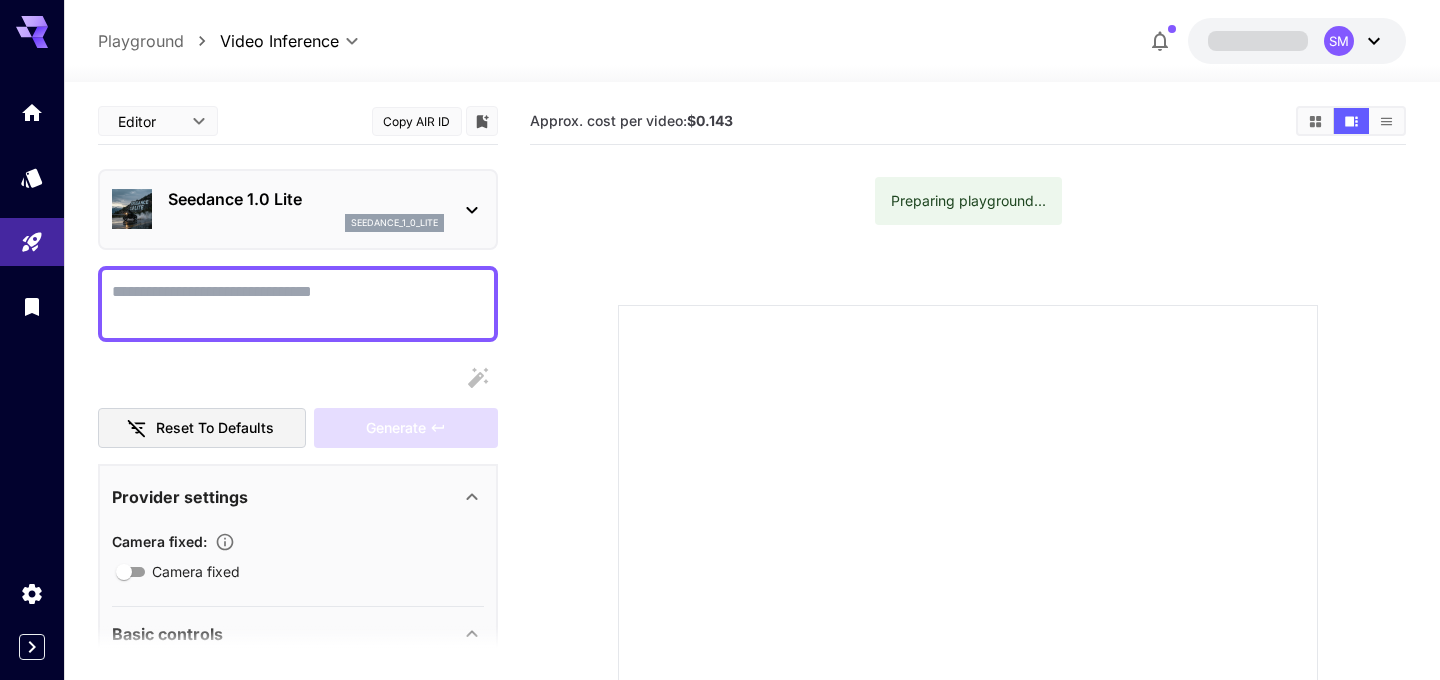 scroll, scrollTop: 0, scrollLeft: 0, axis: both 